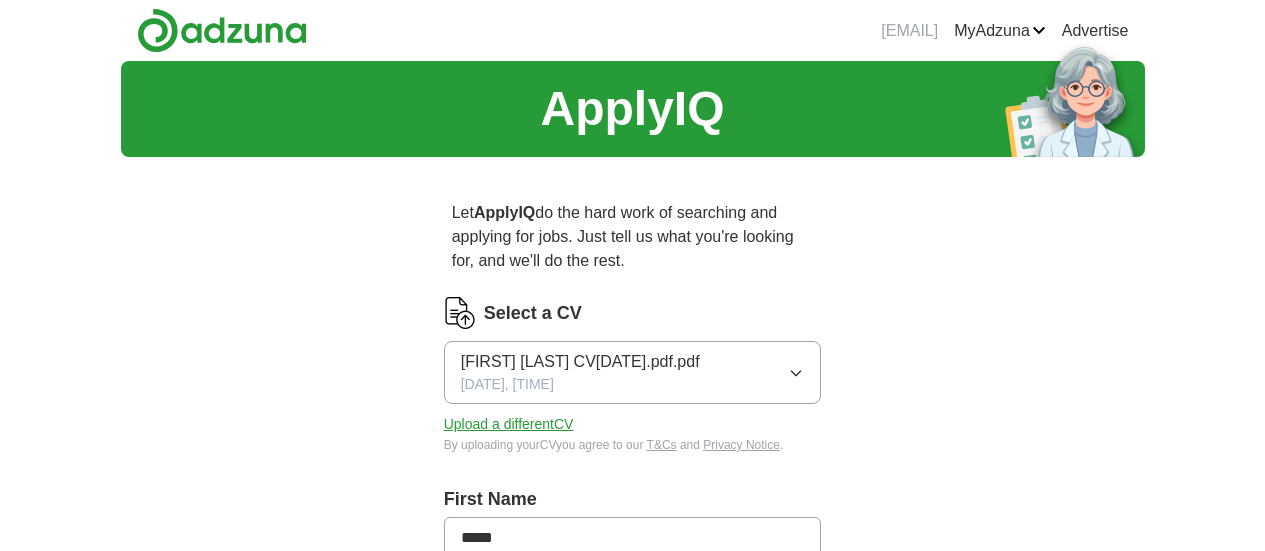scroll, scrollTop: 0, scrollLeft: 0, axis: both 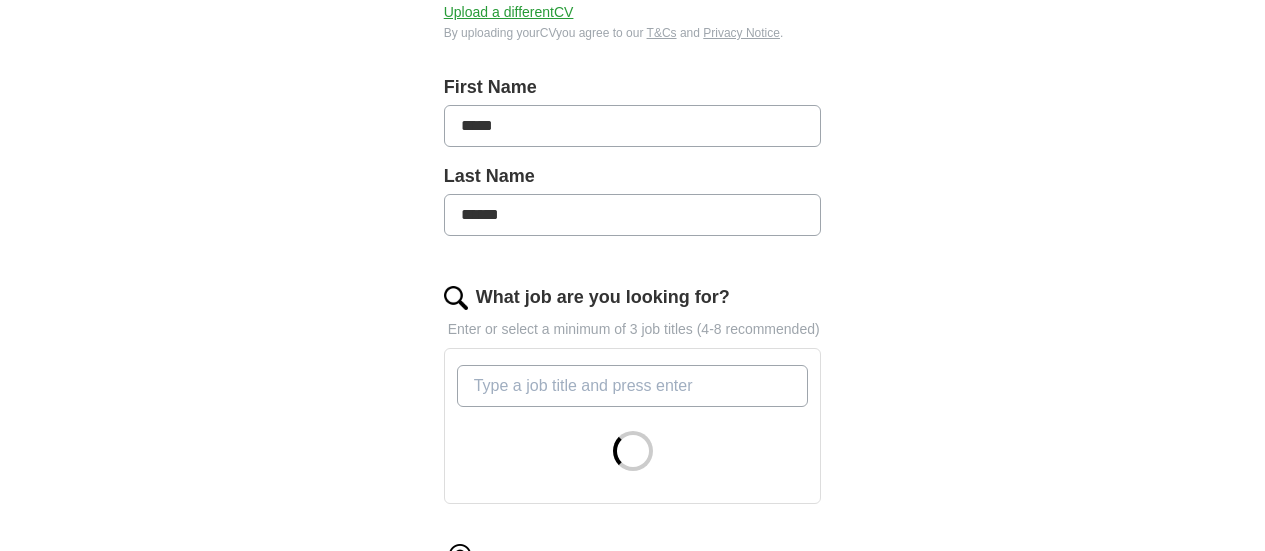 click on "What job are you looking for?" at bounding box center (633, 386) 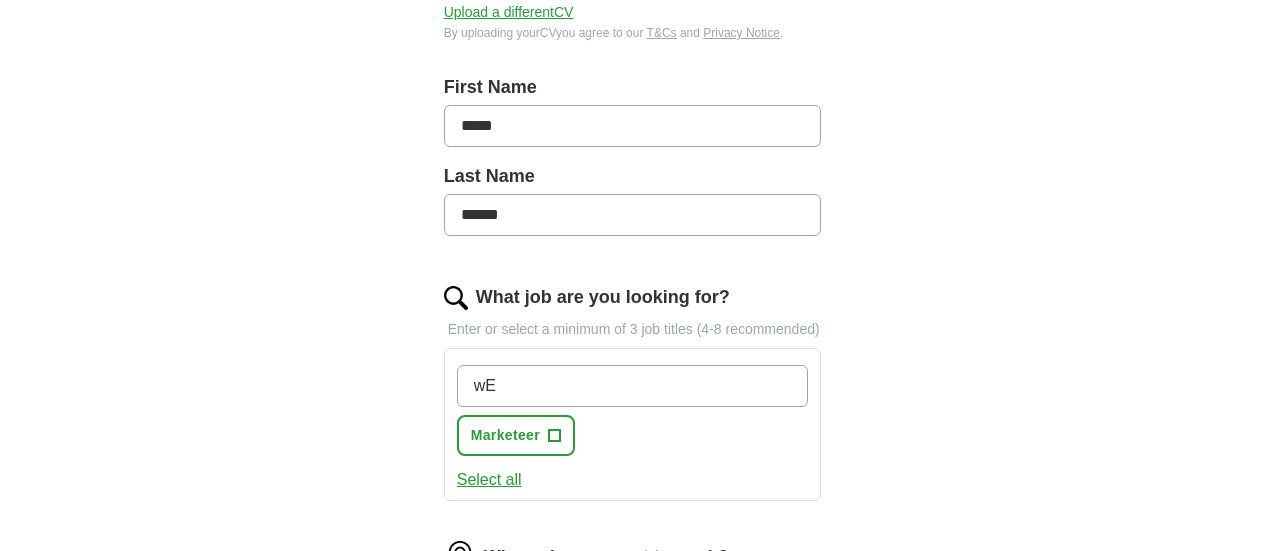 type on "w" 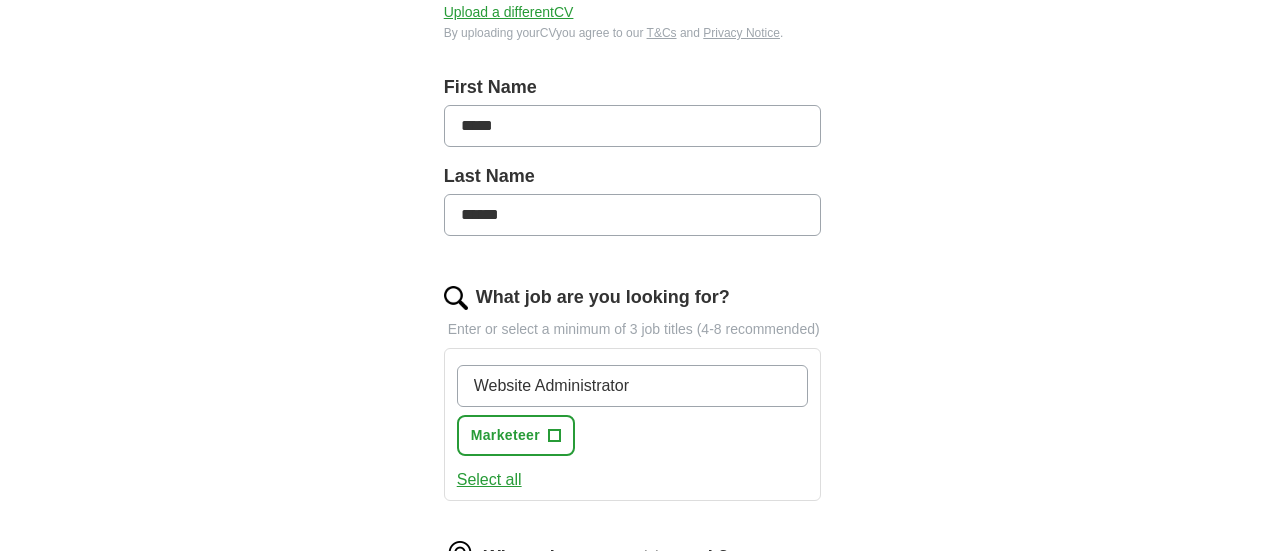 type on "Website Administrator" 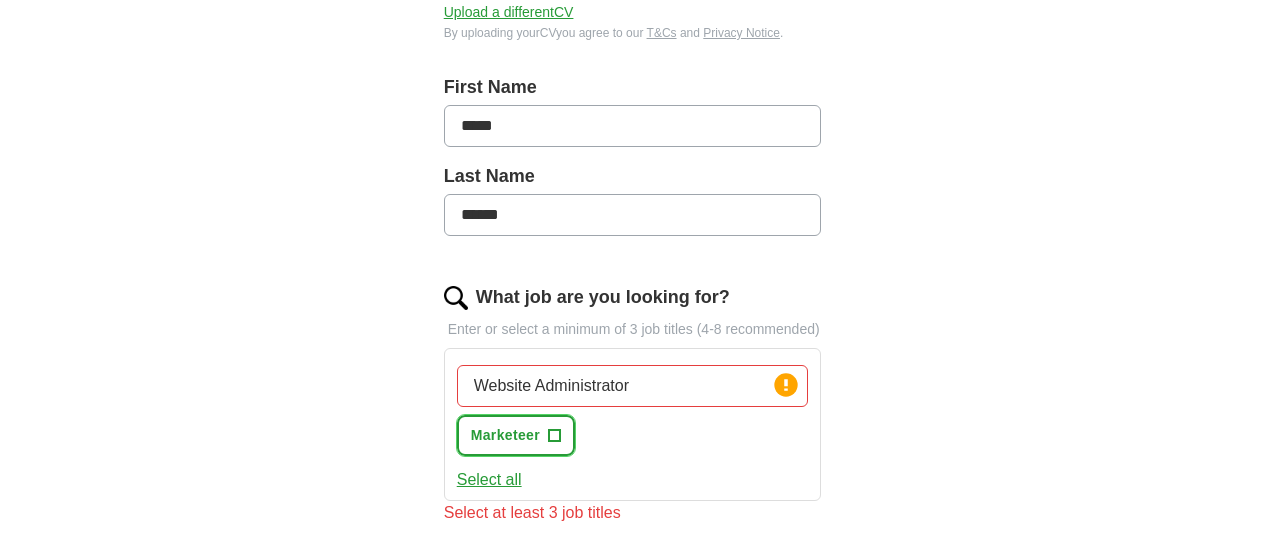 click on "Marketeer" at bounding box center (505, 435) 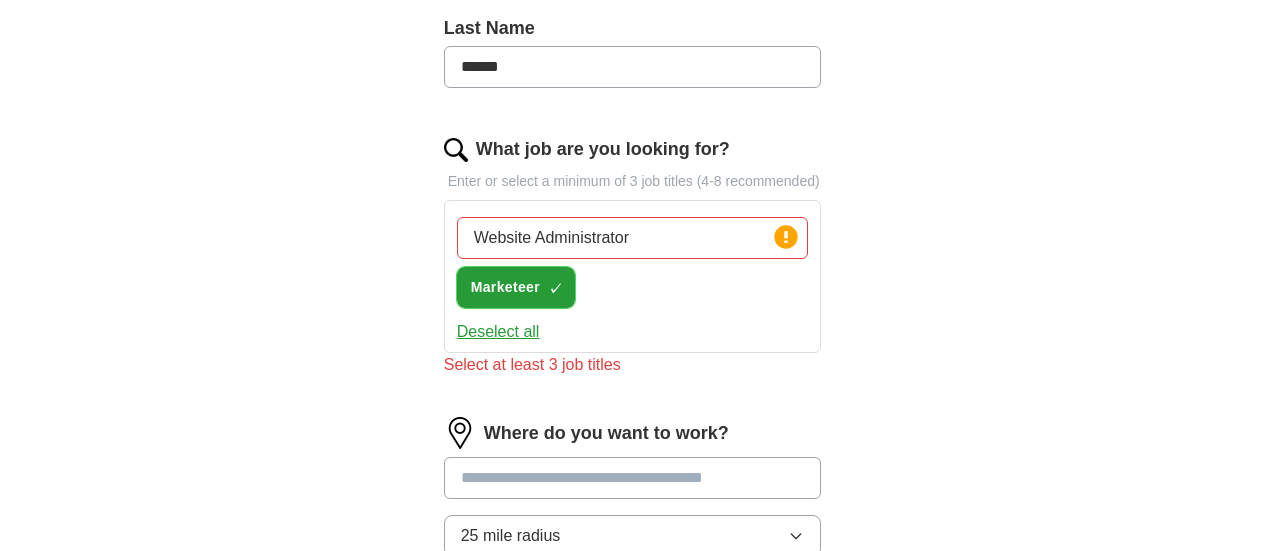 scroll, scrollTop: 563, scrollLeft: 0, axis: vertical 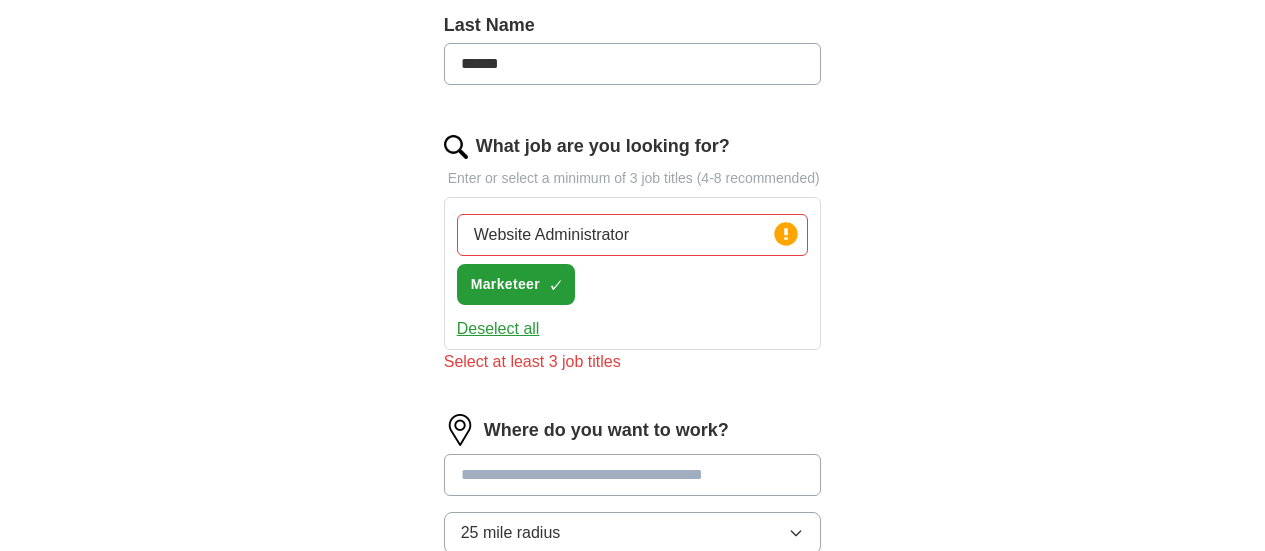 click on "Website Administrator" at bounding box center [633, 235] 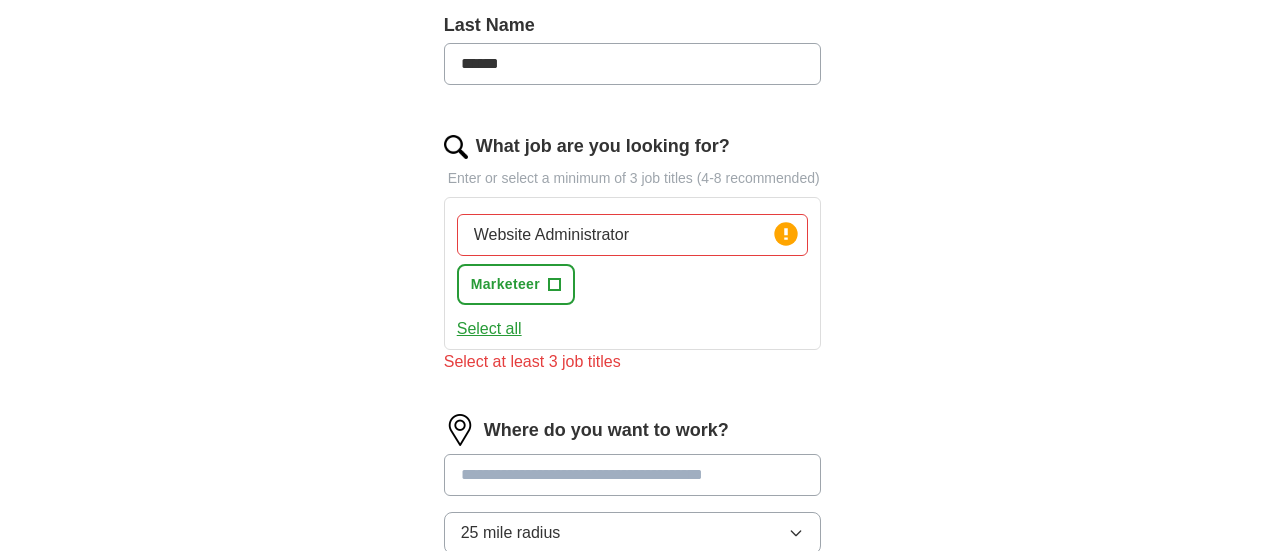 click on "Website Administrator" at bounding box center [633, 235] 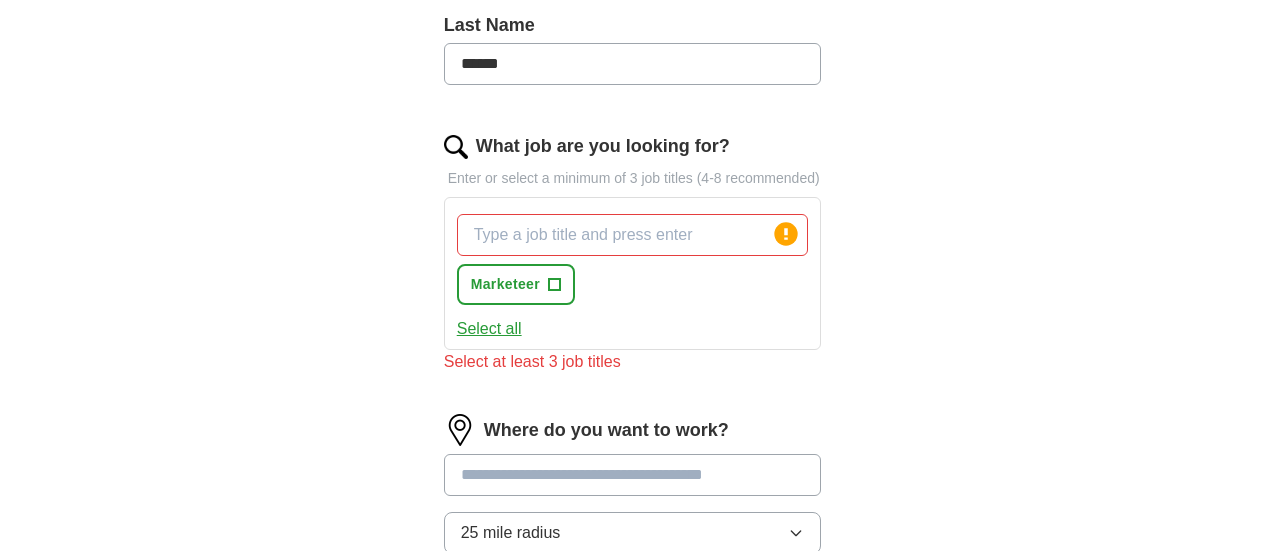 type on "#" 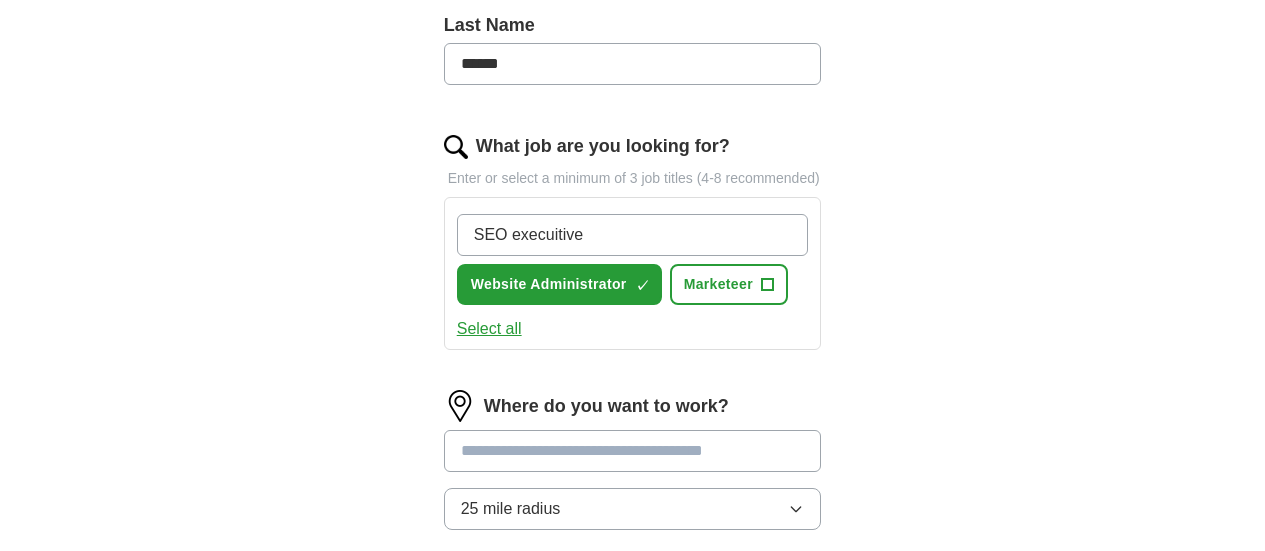 click on "SEO execuitive" at bounding box center (633, 235) 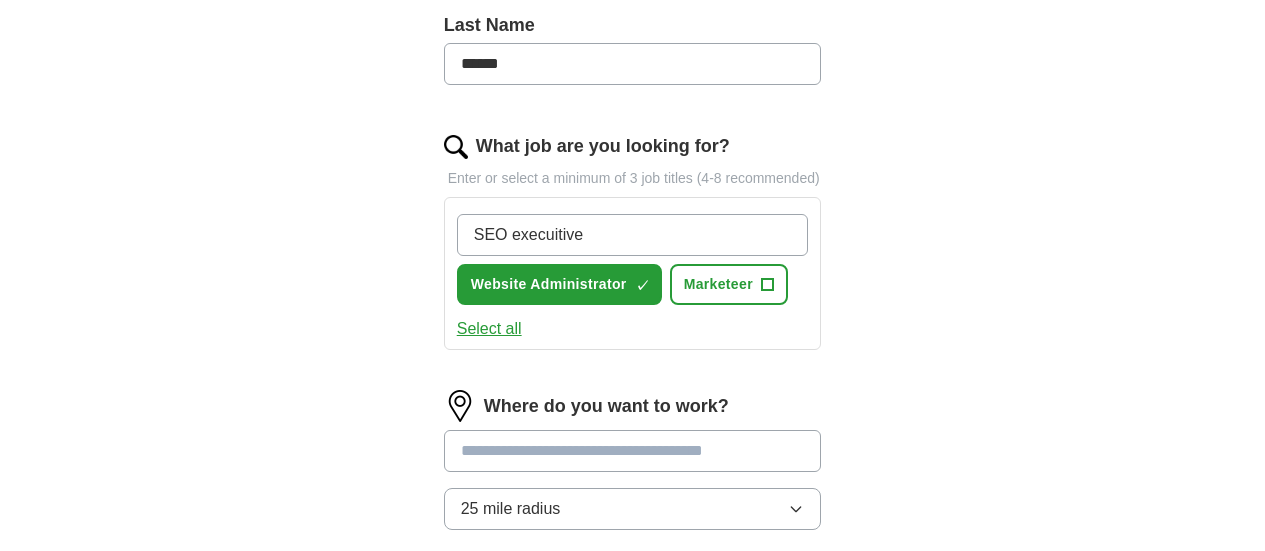type on "SEO executive" 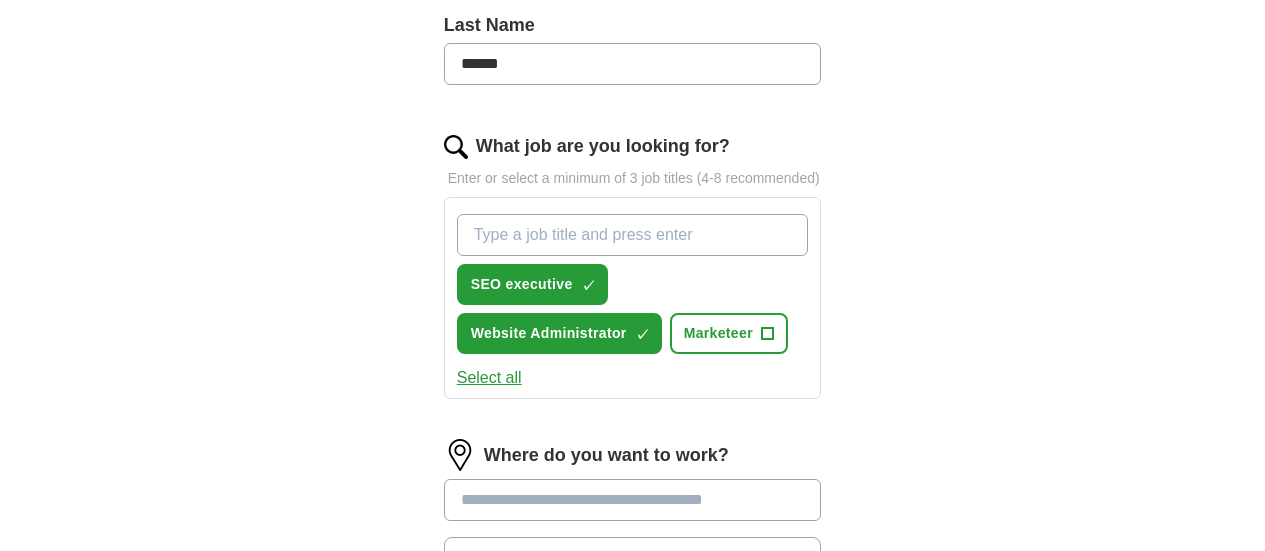 click on "What job are you looking for?" at bounding box center [633, 235] 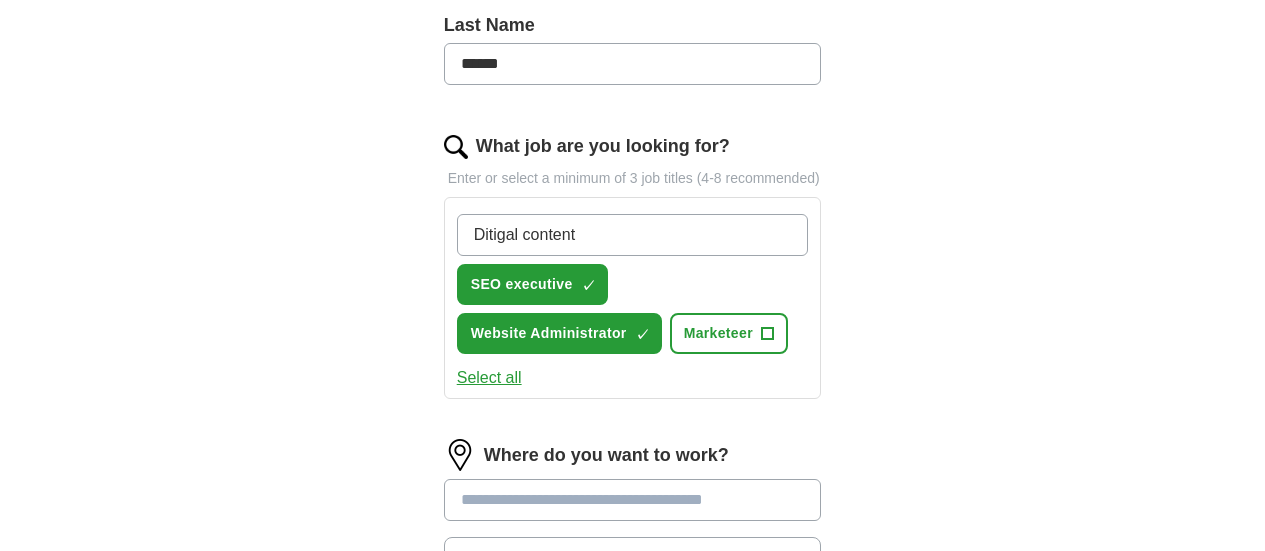 click on "Ditigal content" at bounding box center [633, 235] 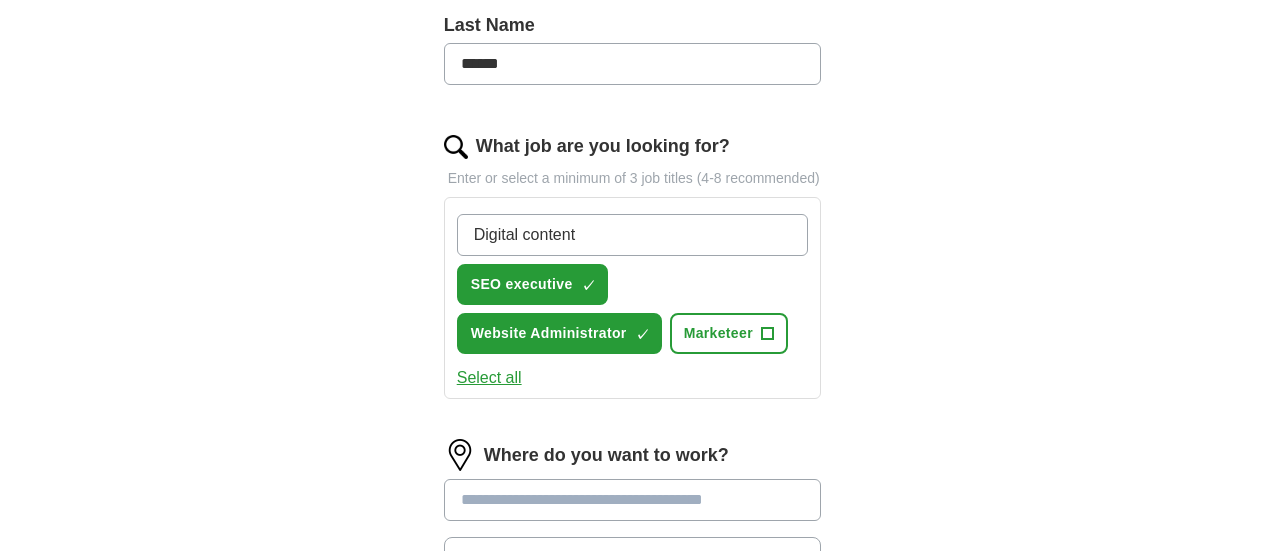 click on "Digital content" at bounding box center [633, 235] 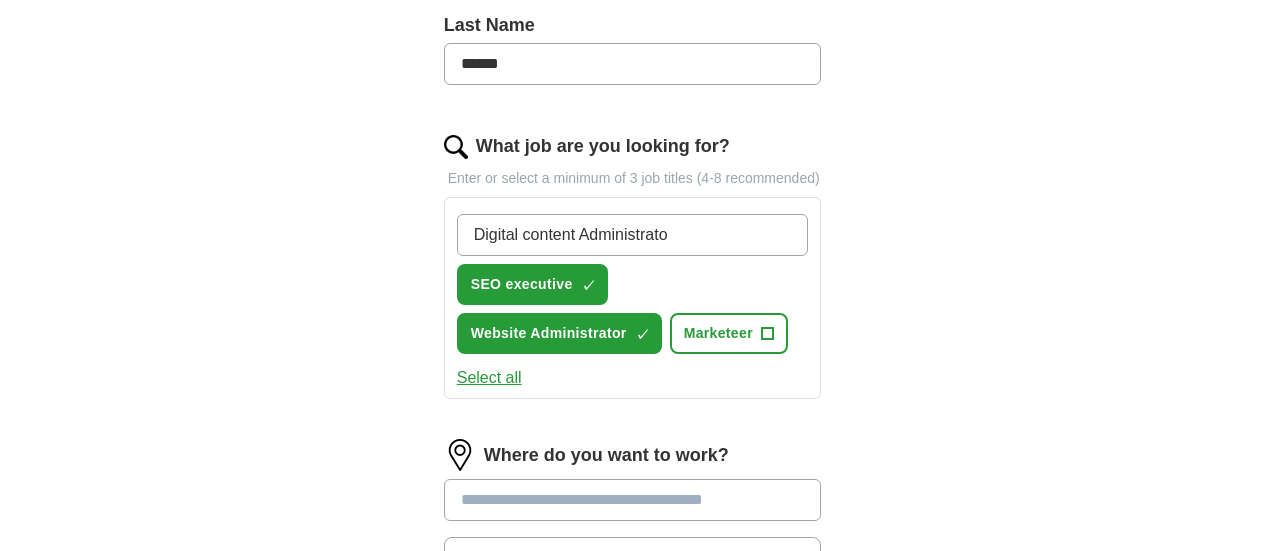 type on "Digital content Administrator" 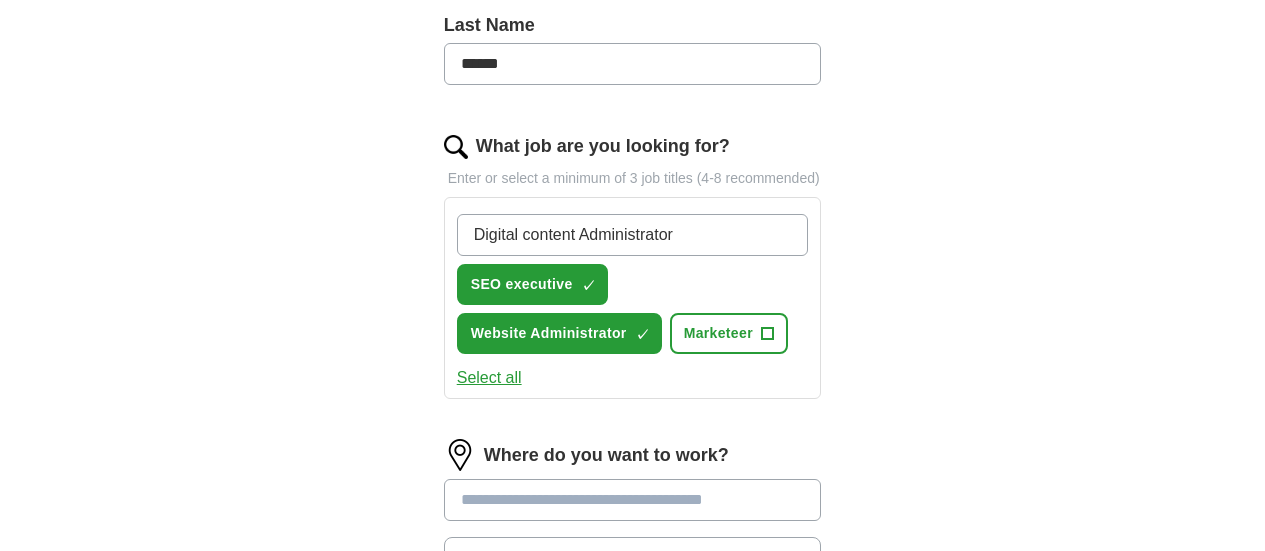 type 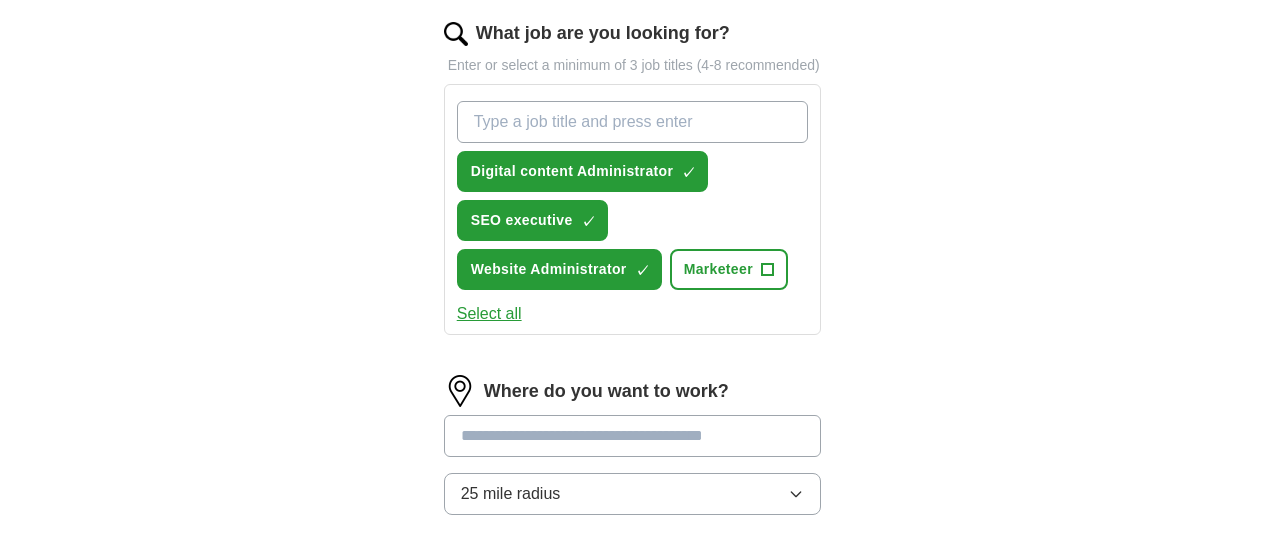 scroll, scrollTop: 716, scrollLeft: 0, axis: vertical 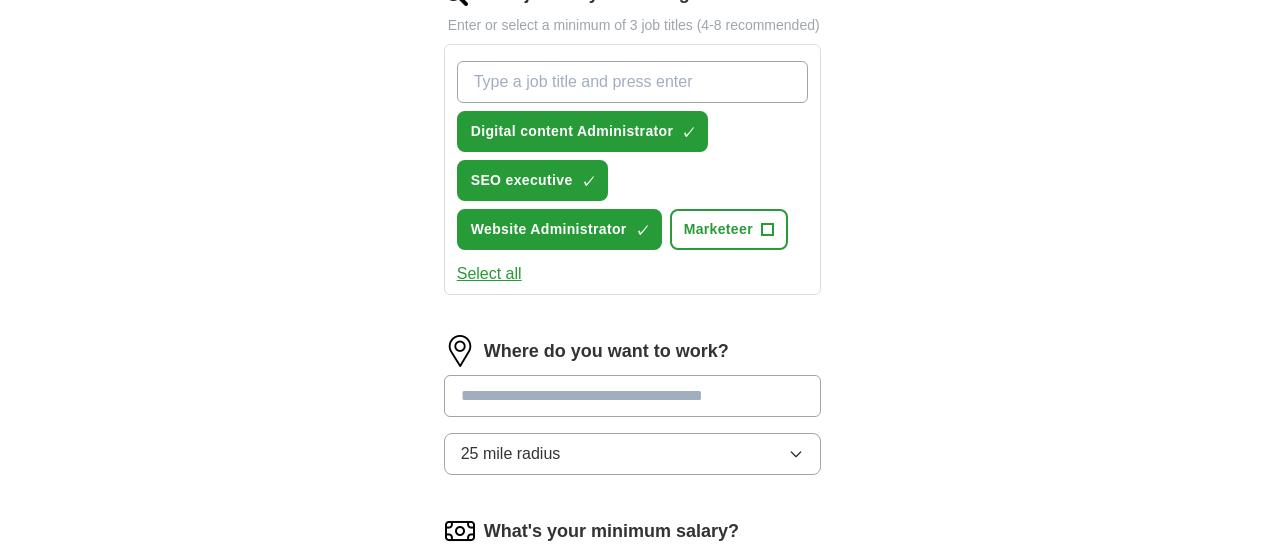 click at bounding box center [633, 396] 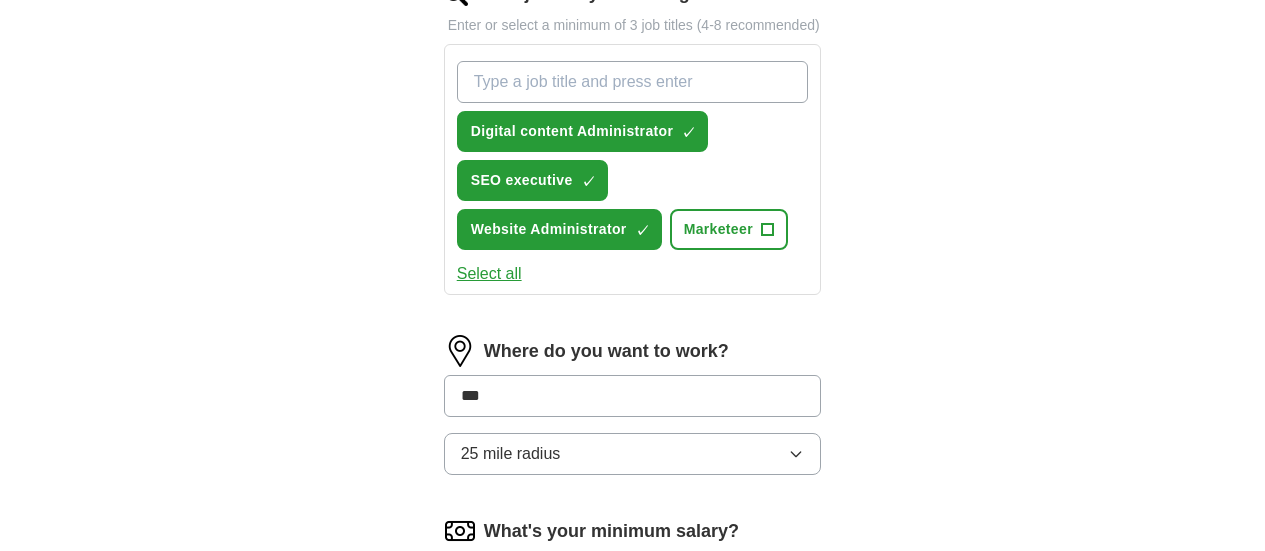 type on "****" 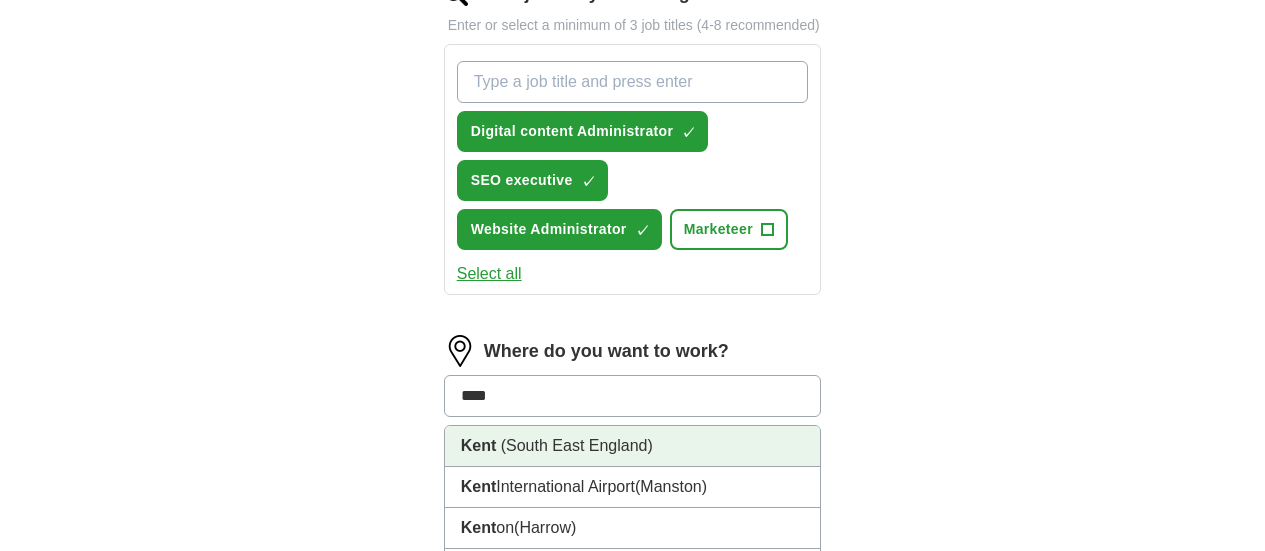 click on "(South East England)" at bounding box center [577, 445] 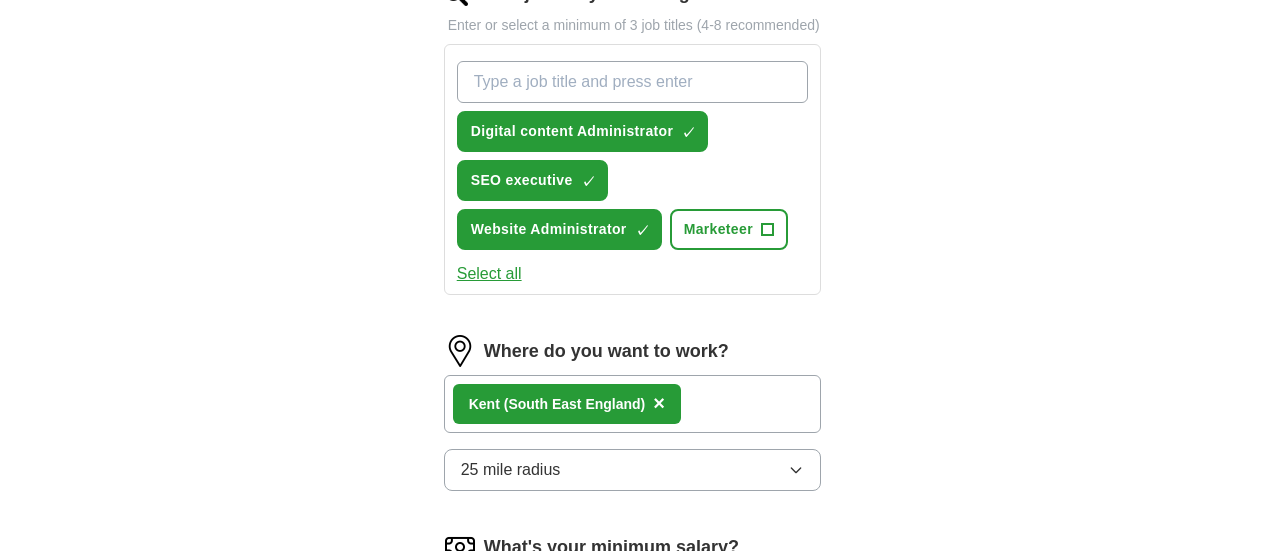click 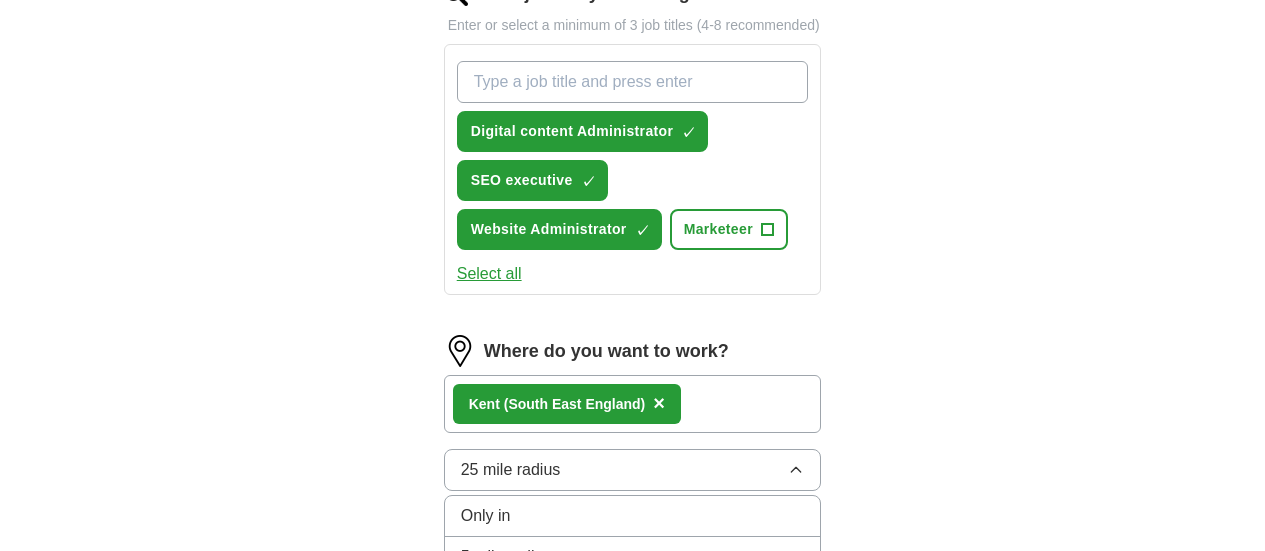 click on "10 mile radius" at bounding box center (633, 598) 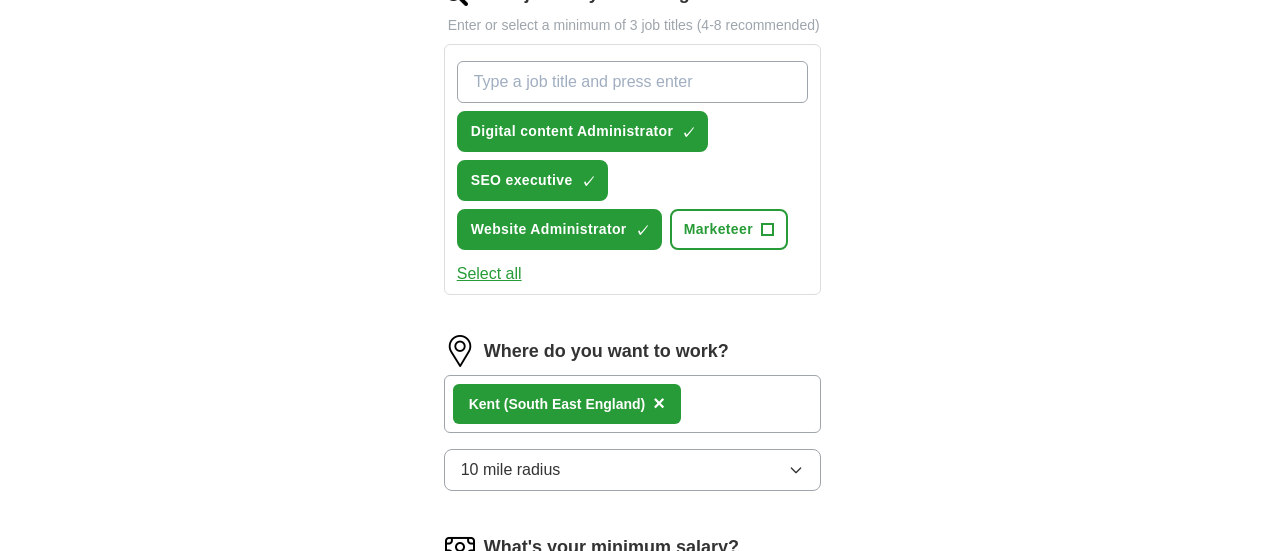 click on "[CITY]   ([REGION]) ×" at bounding box center (633, 404) 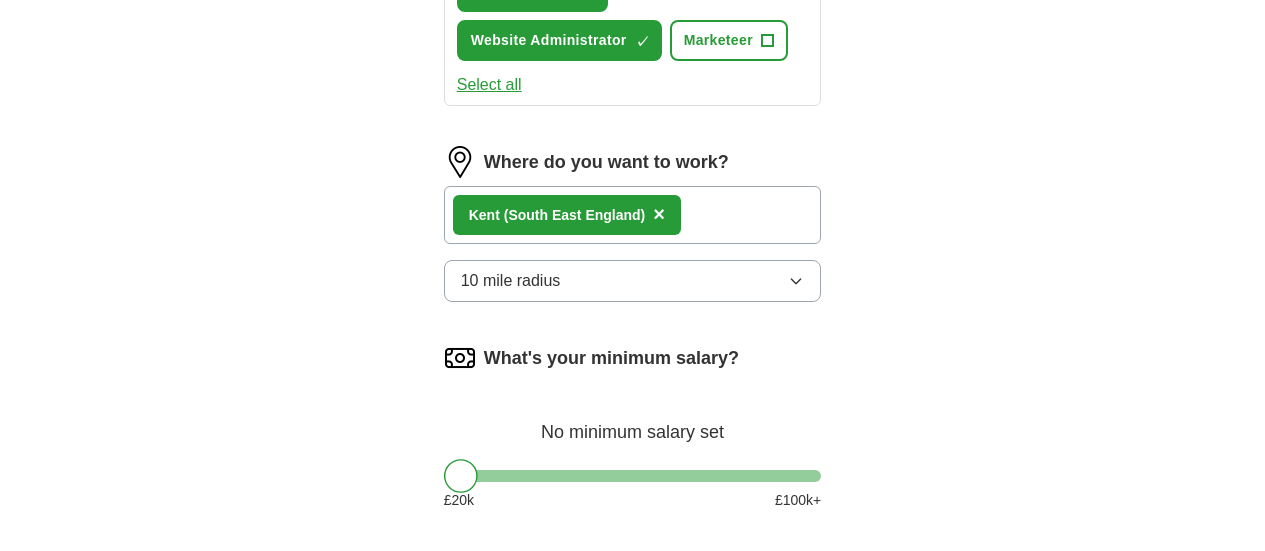 scroll, scrollTop: 910, scrollLeft: 0, axis: vertical 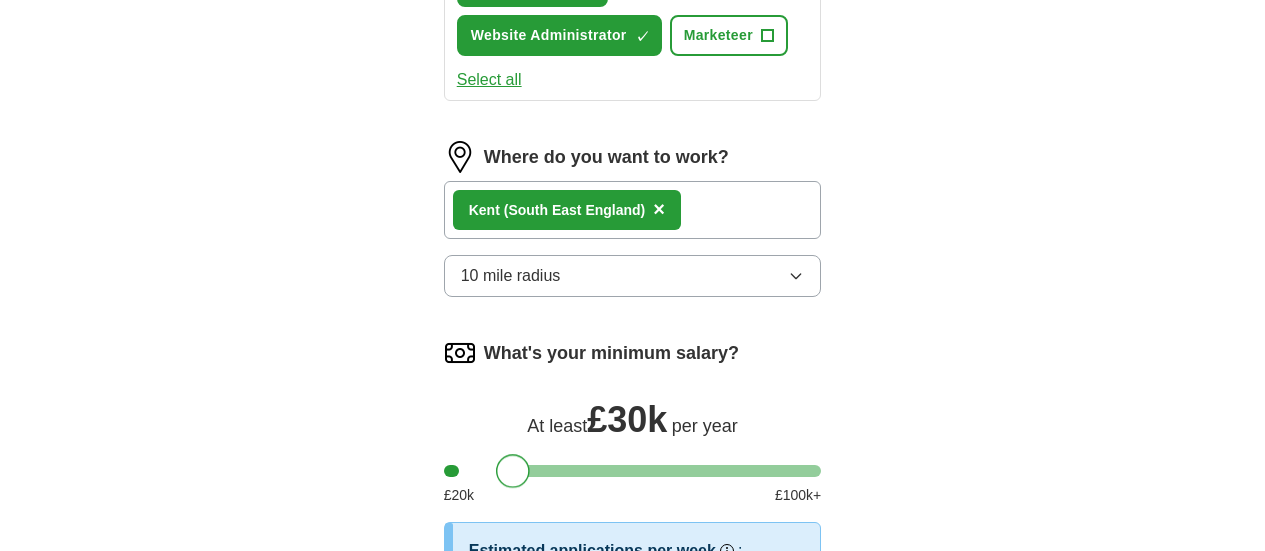 drag, startPoint x: 425, startPoint y: 400, endPoint x: 476, endPoint y: 422, distance: 55.542778 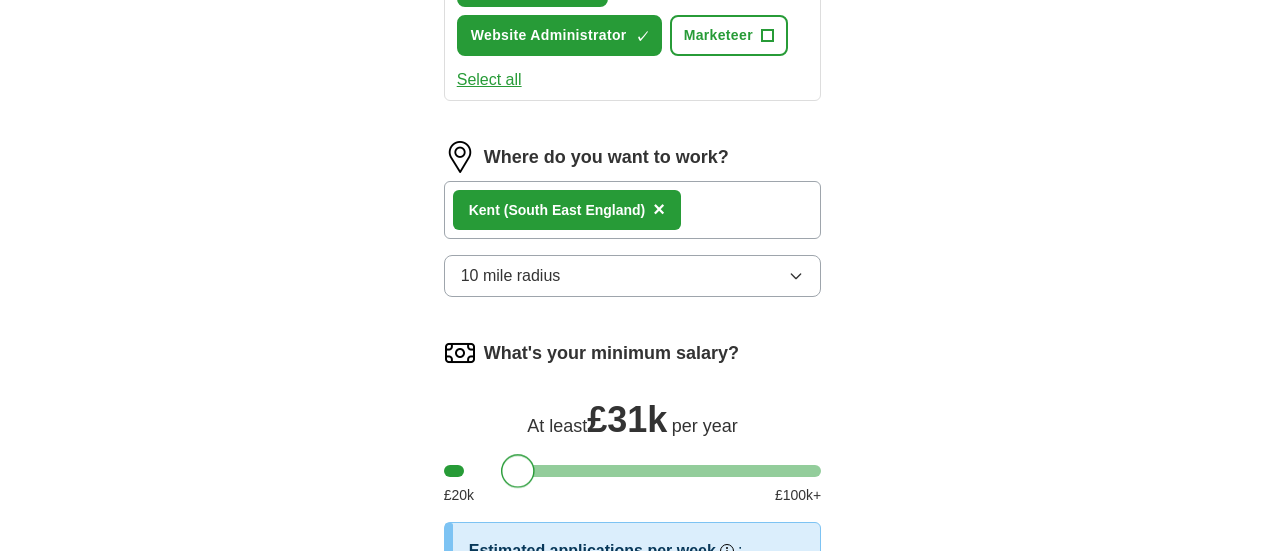 click at bounding box center [518, 471] 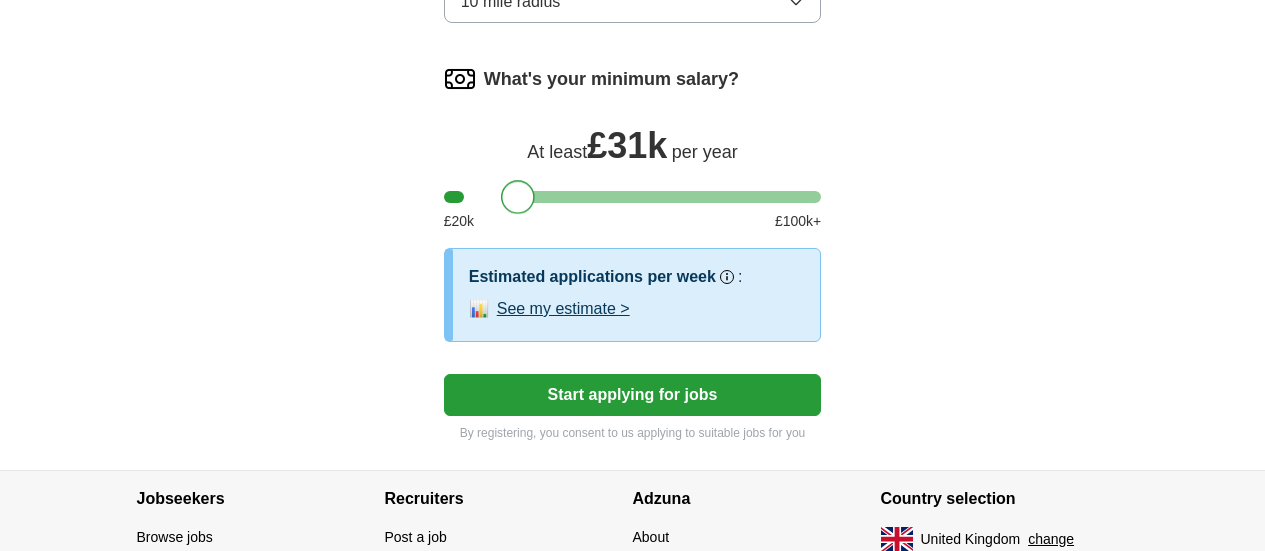 scroll, scrollTop: 1198, scrollLeft: 0, axis: vertical 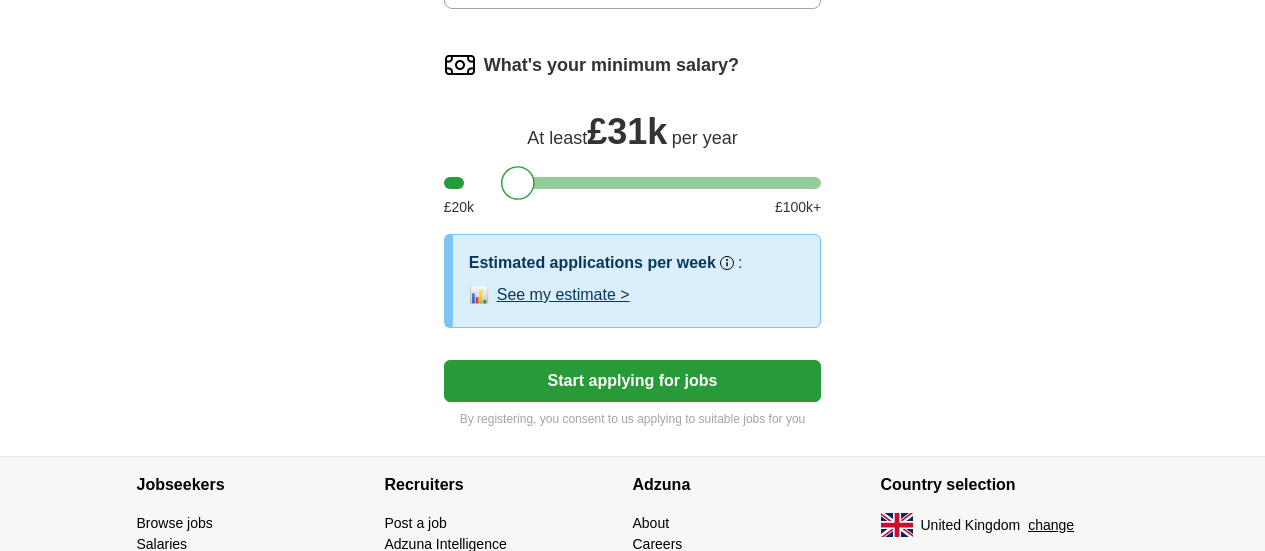 click on "See my estimate >" at bounding box center [563, 295] 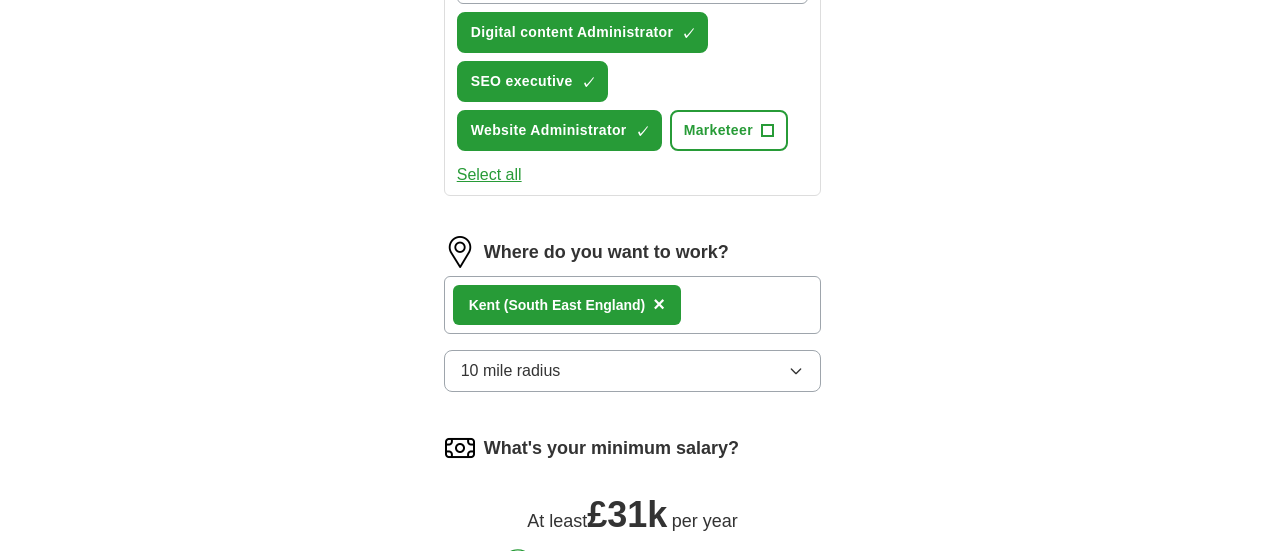 scroll, scrollTop: 809, scrollLeft: 0, axis: vertical 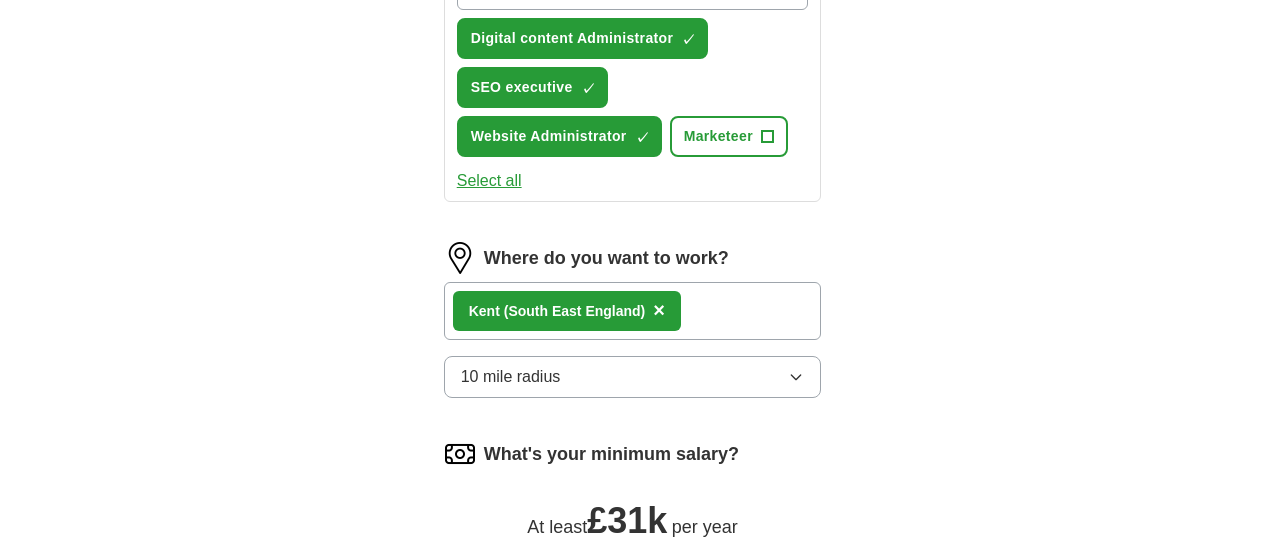 click on "×" at bounding box center (659, 310) 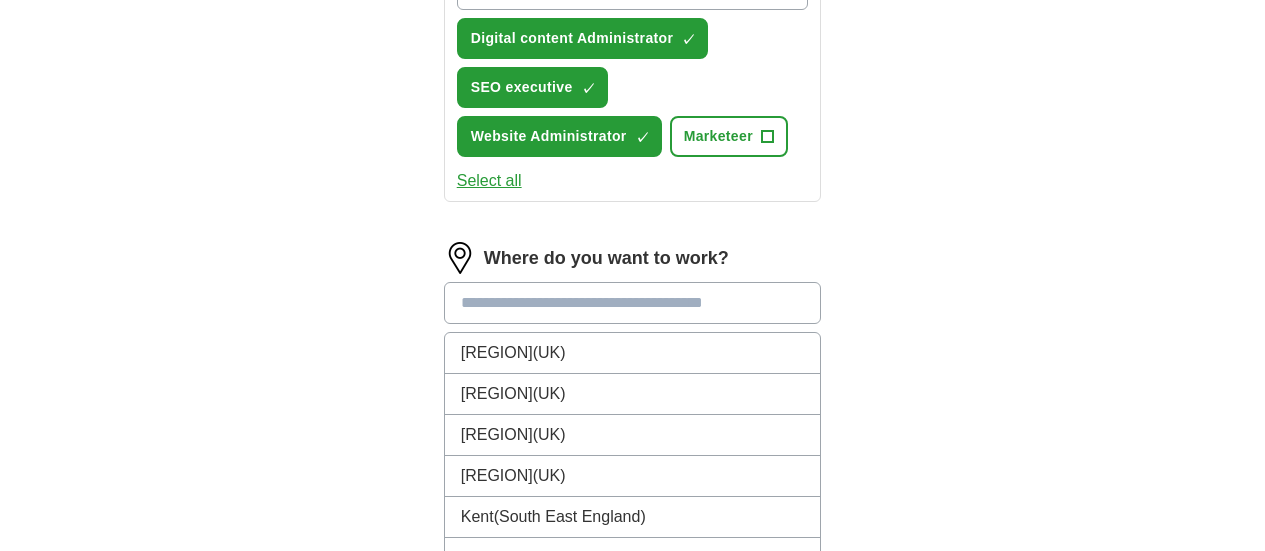click at bounding box center (633, 303) 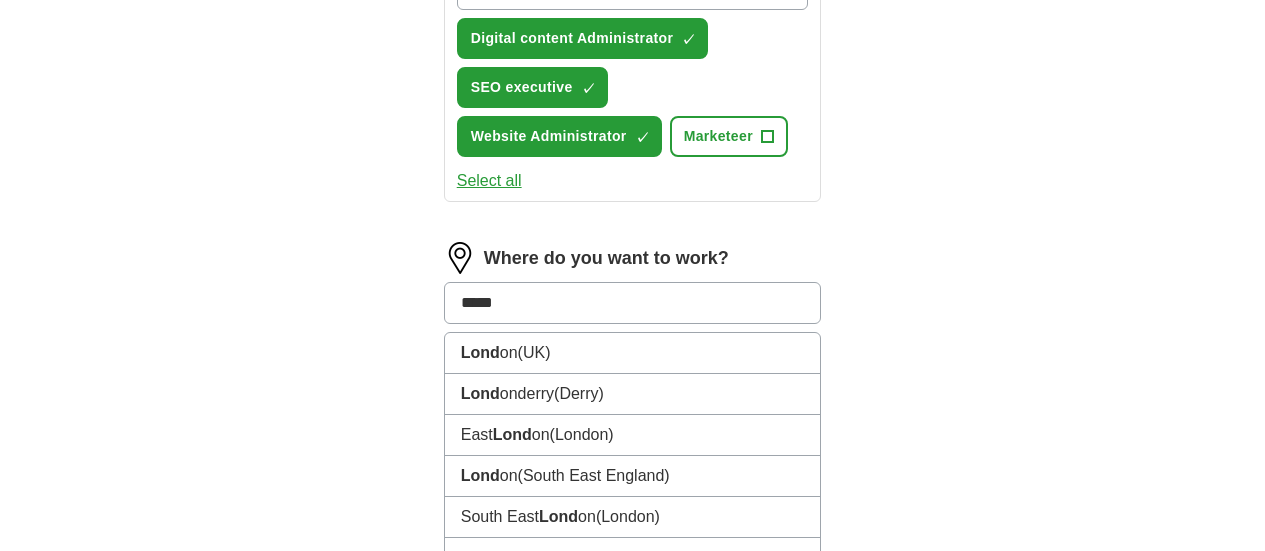 type on "******" 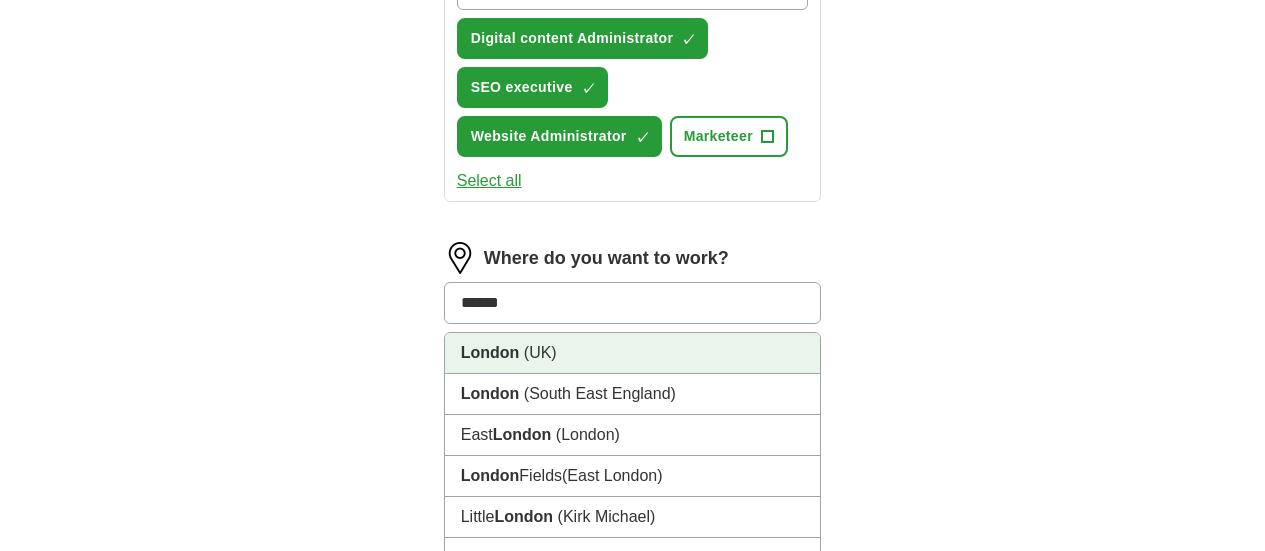 click on "[CITY]   ([COUNTRY])" at bounding box center [633, 353] 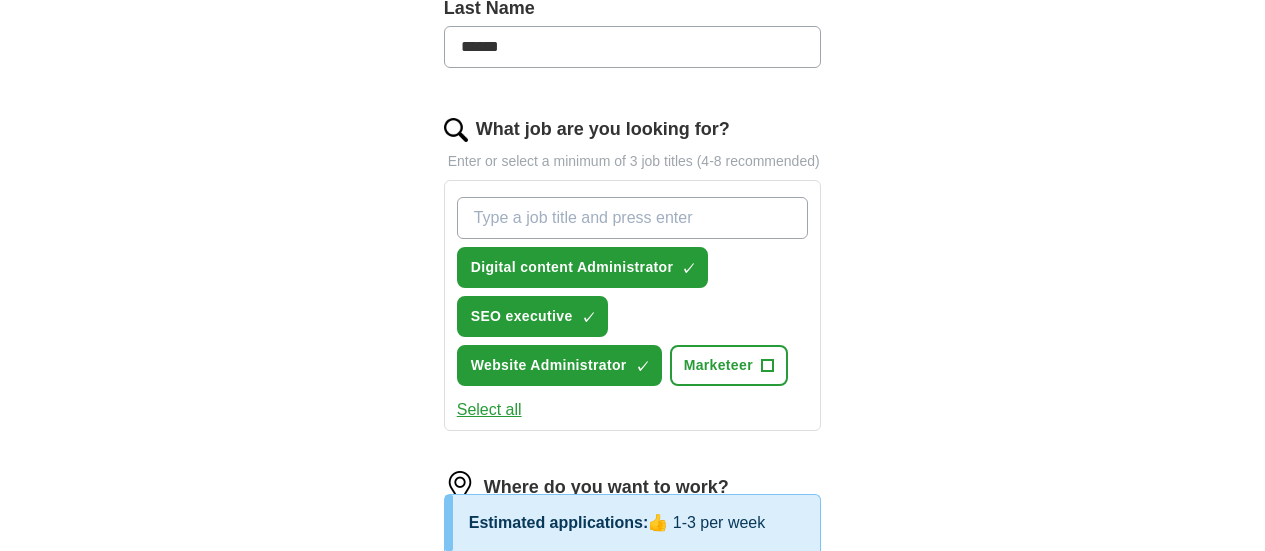scroll, scrollTop: 555, scrollLeft: 0, axis: vertical 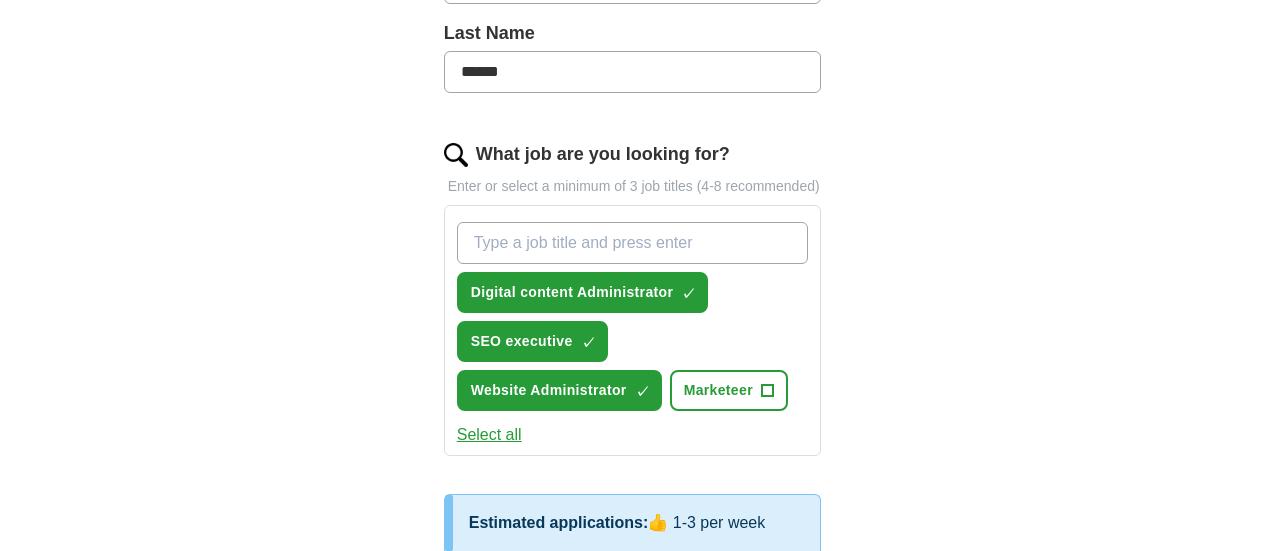 click on "What job are you looking for?" at bounding box center (633, 243) 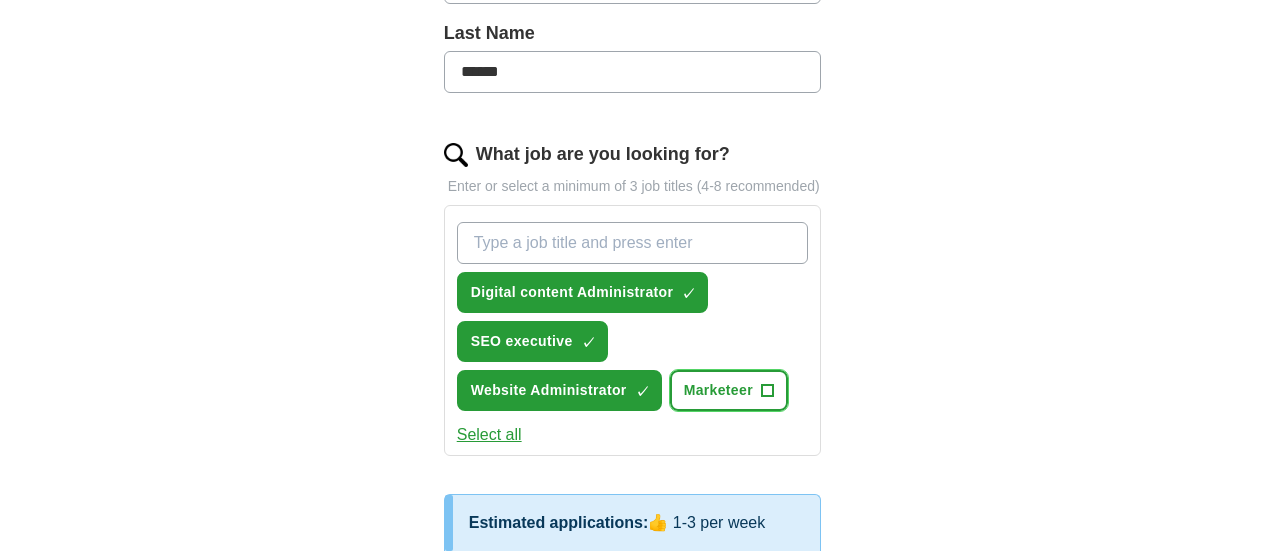 click on "+" at bounding box center (767, 391) 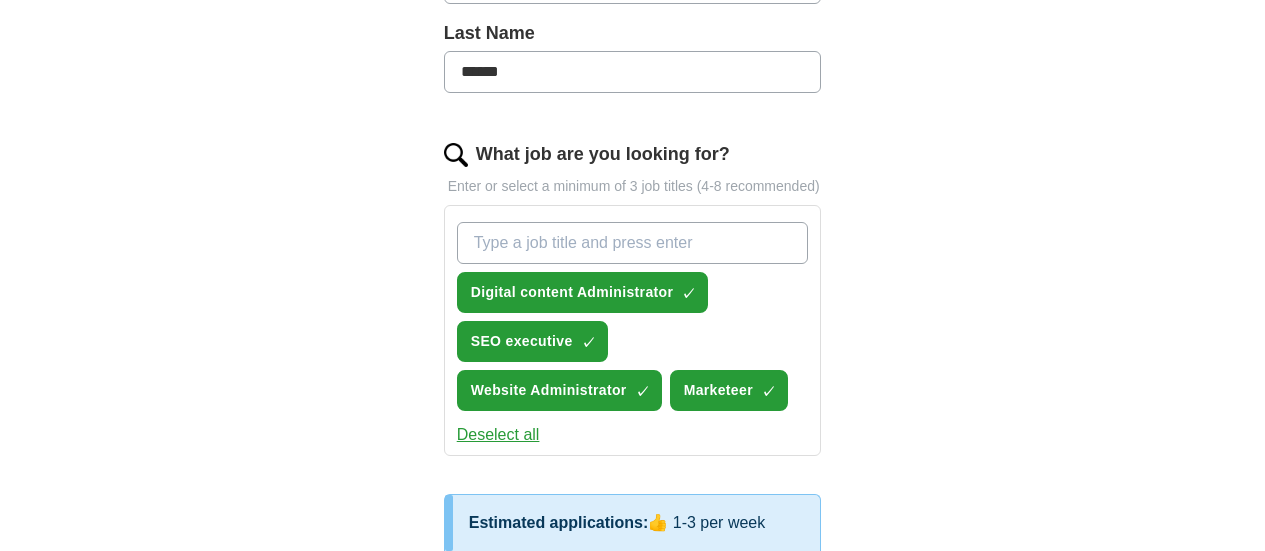 click on "What job are you looking for?" at bounding box center (633, 243) 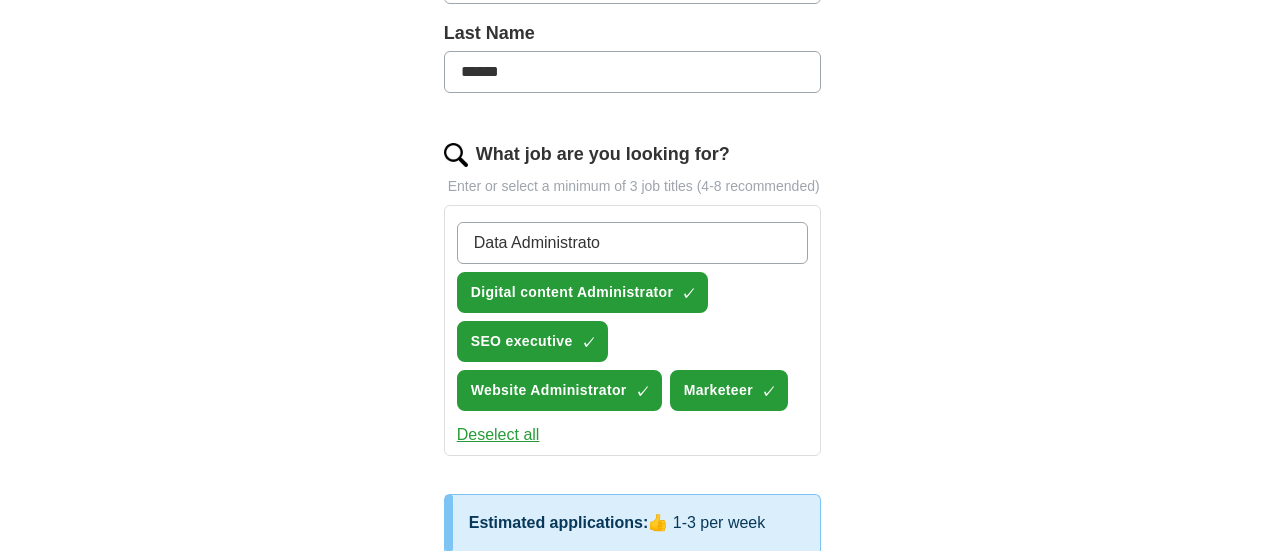 type on "Data Administrator" 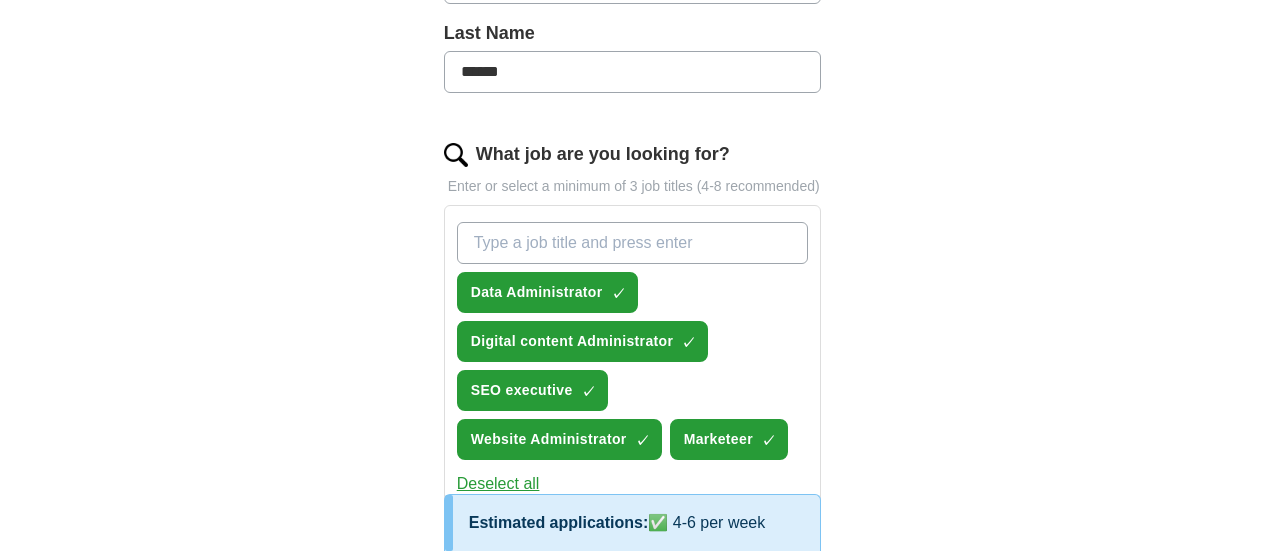 click on "What job are you looking for?" at bounding box center (633, 243) 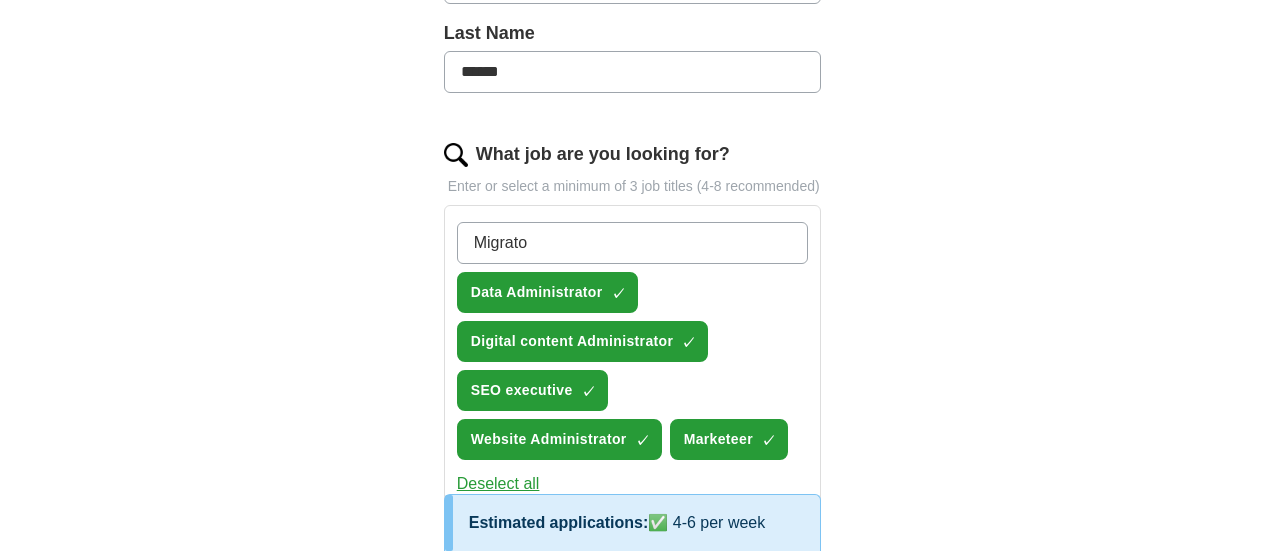 type on "Migrator" 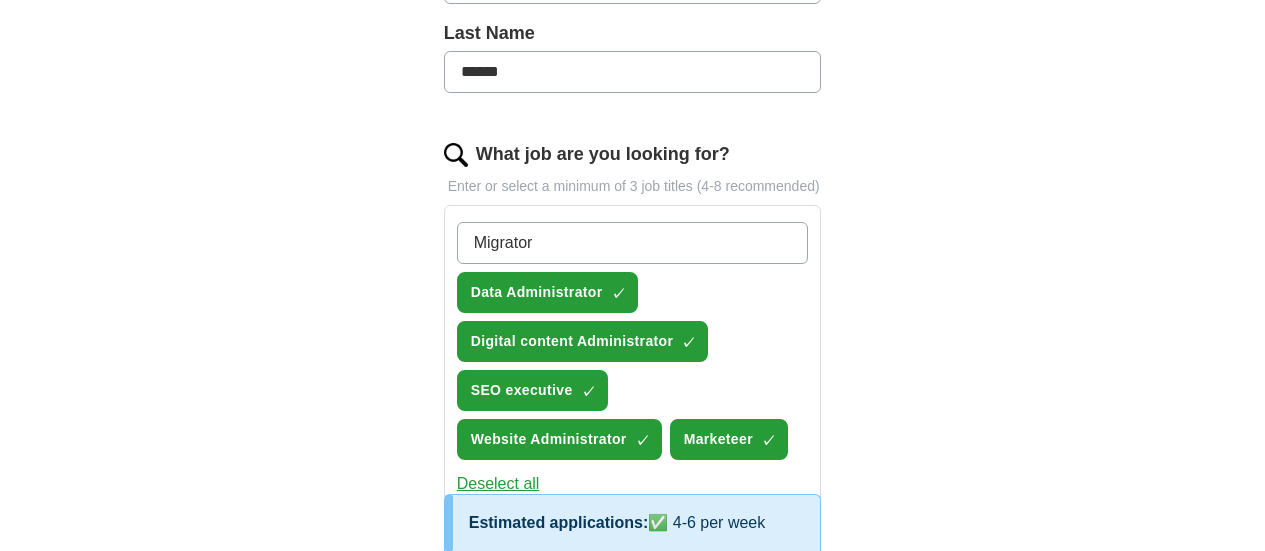type 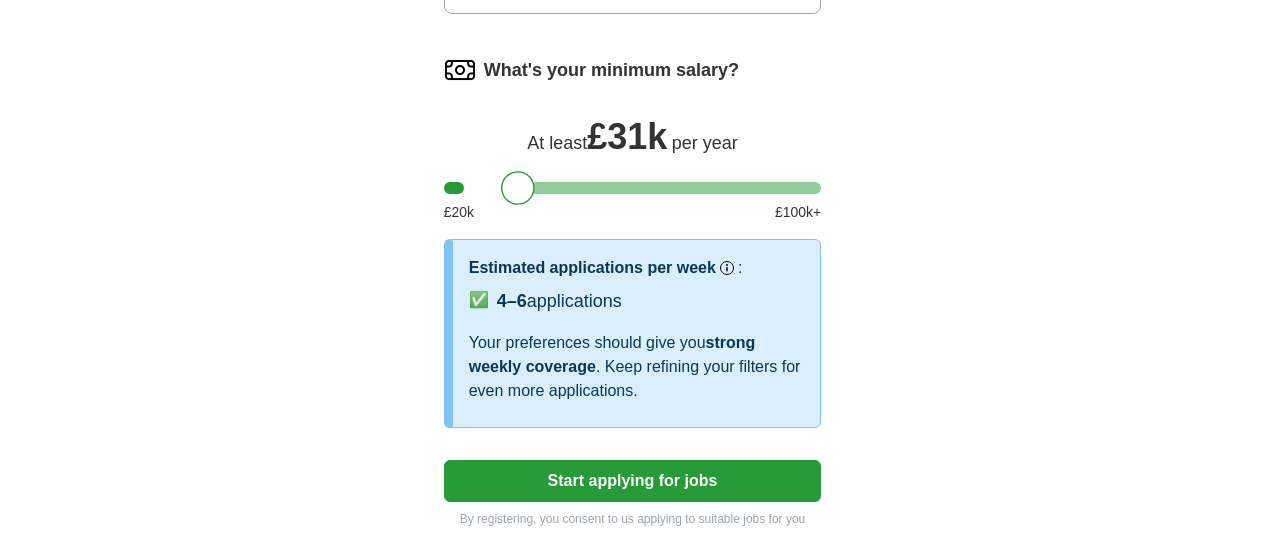 scroll, scrollTop: 1248, scrollLeft: 0, axis: vertical 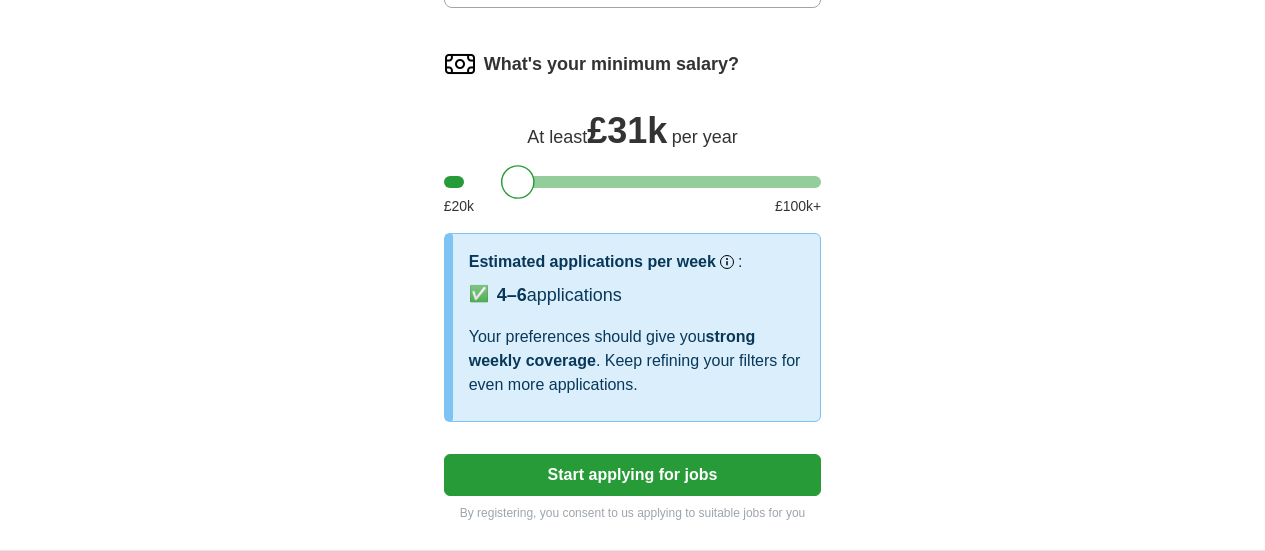 click on "Start applying for jobs" at bounding box center [633, 475] 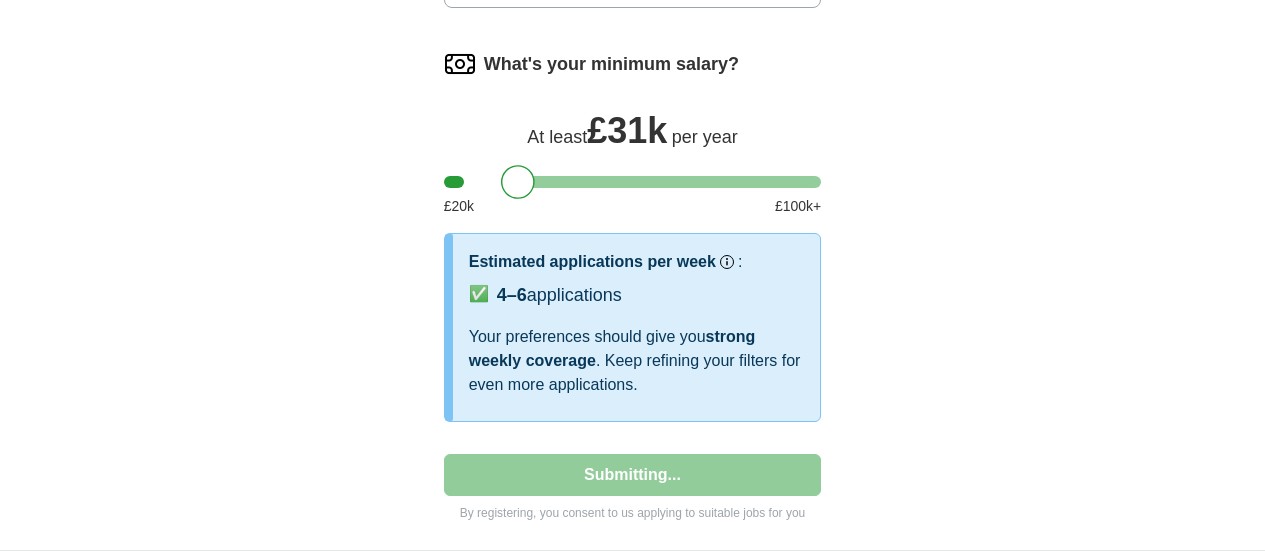select on "**" 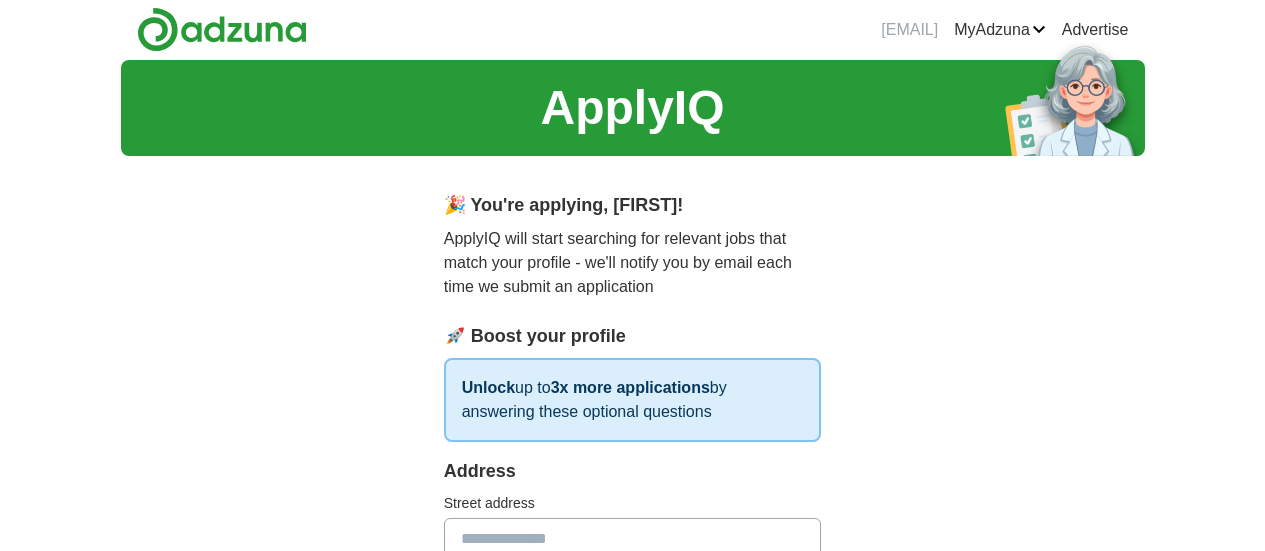 scroll, scrollTop: 0, scrollLeft: 0, axis: both 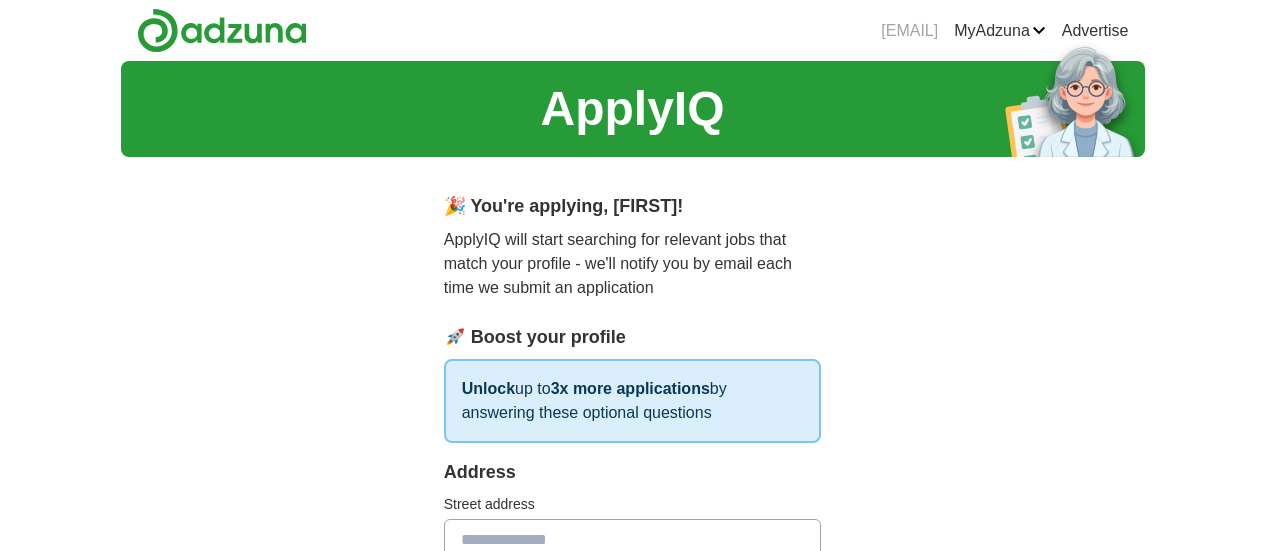 click at bounding box center (633, 540) 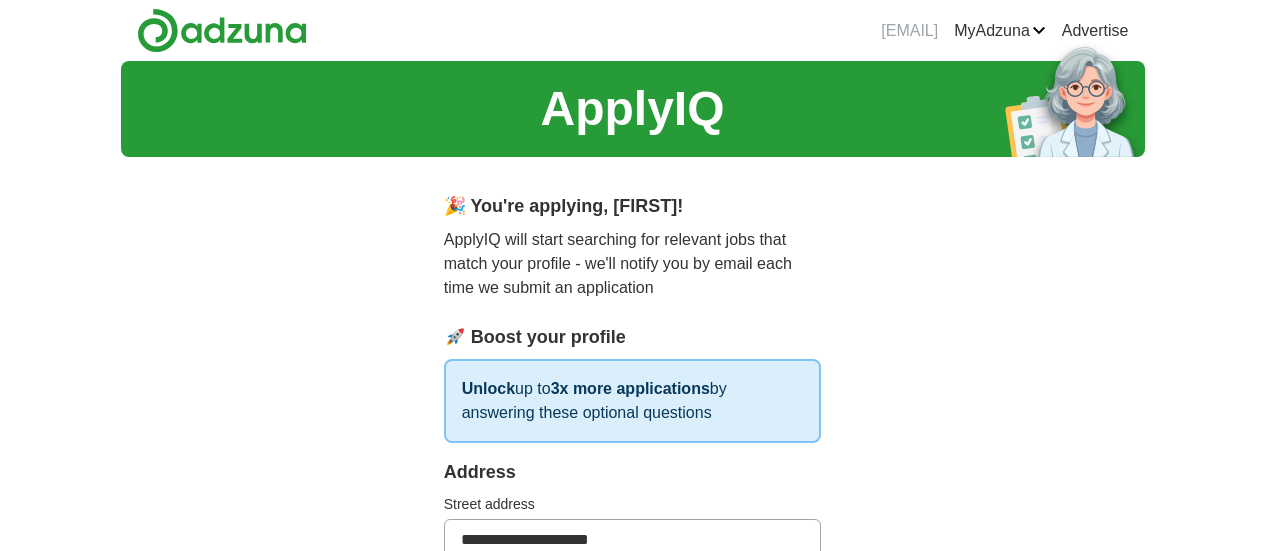 type on "*********" 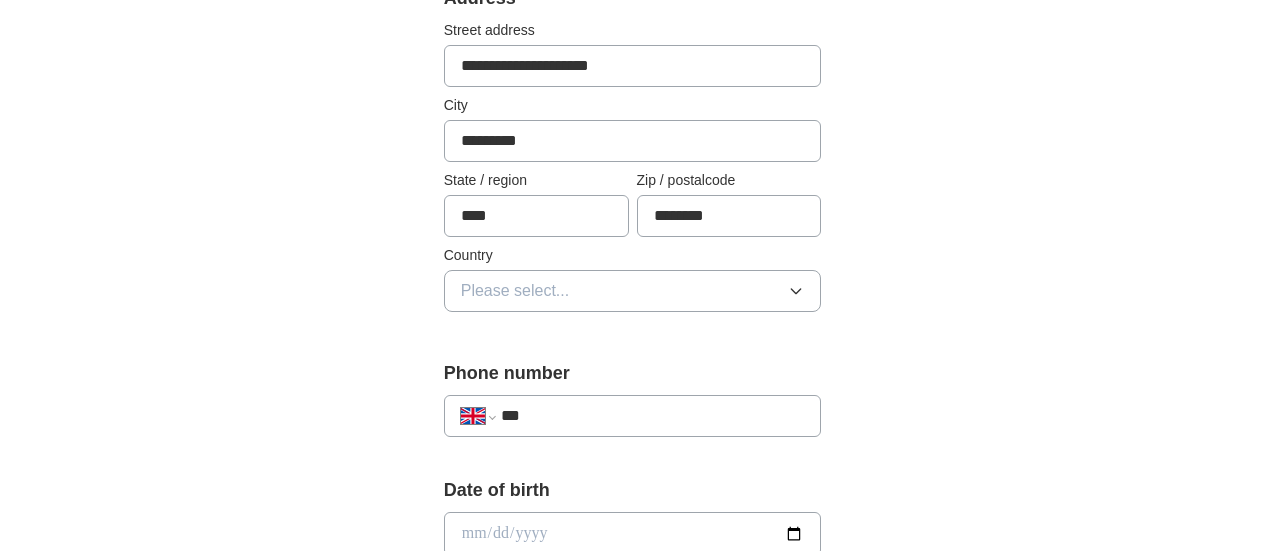 scroll, scrollTop: 482, scrollLeft: 0, axis: vertical 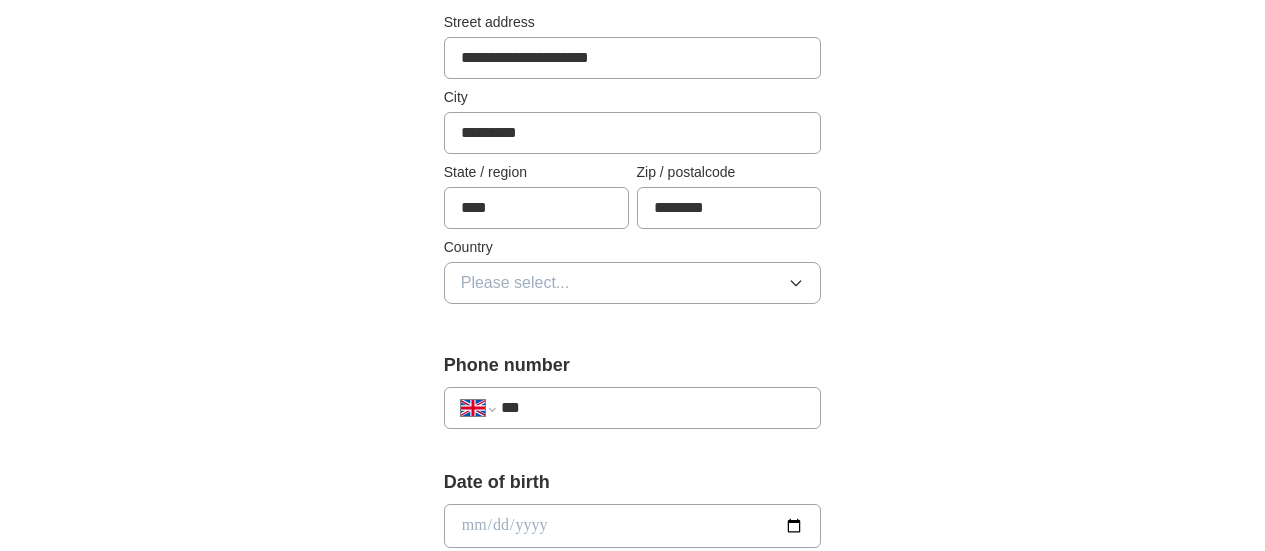 click on "Please select..." at bounding box center (633, 283) 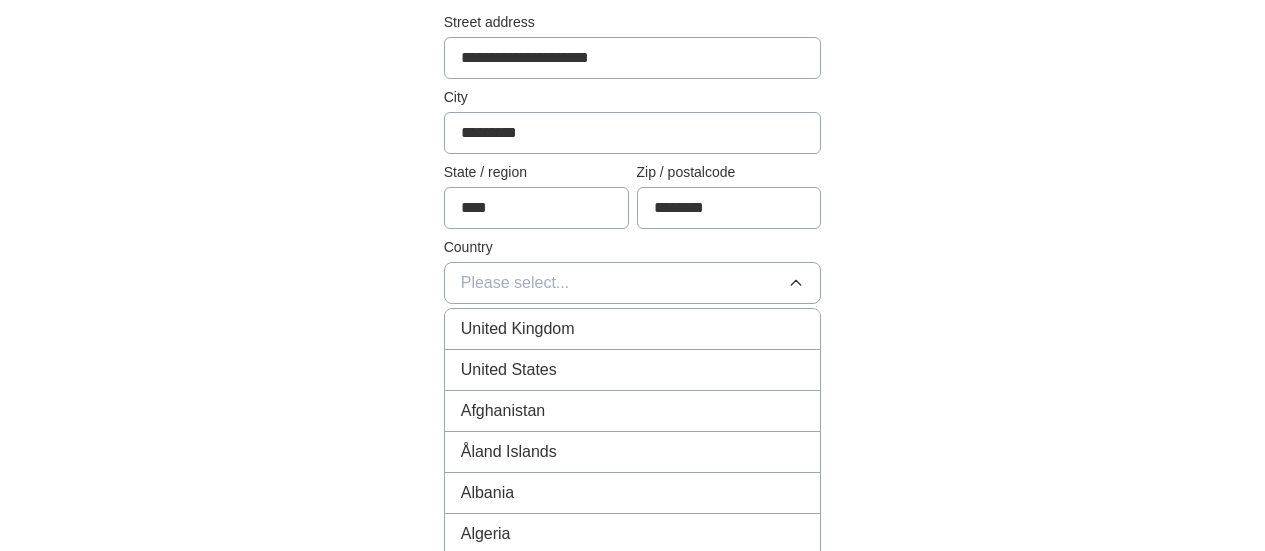 click on "United Kingdom" at bounding box center (633, 329) 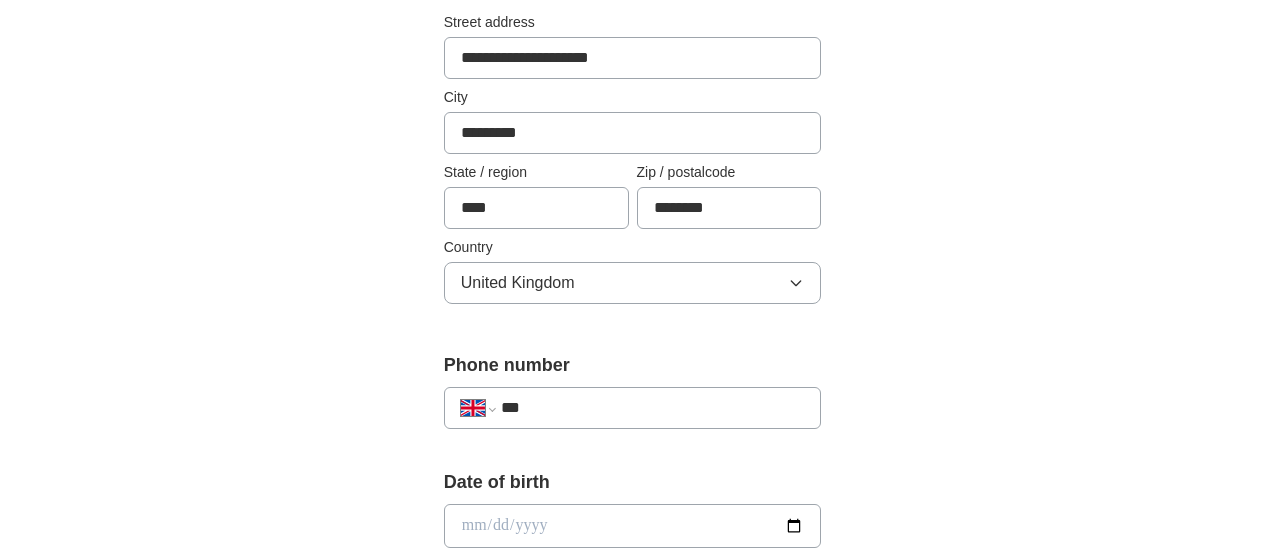 click on "***" at bounding box center (653, 408) 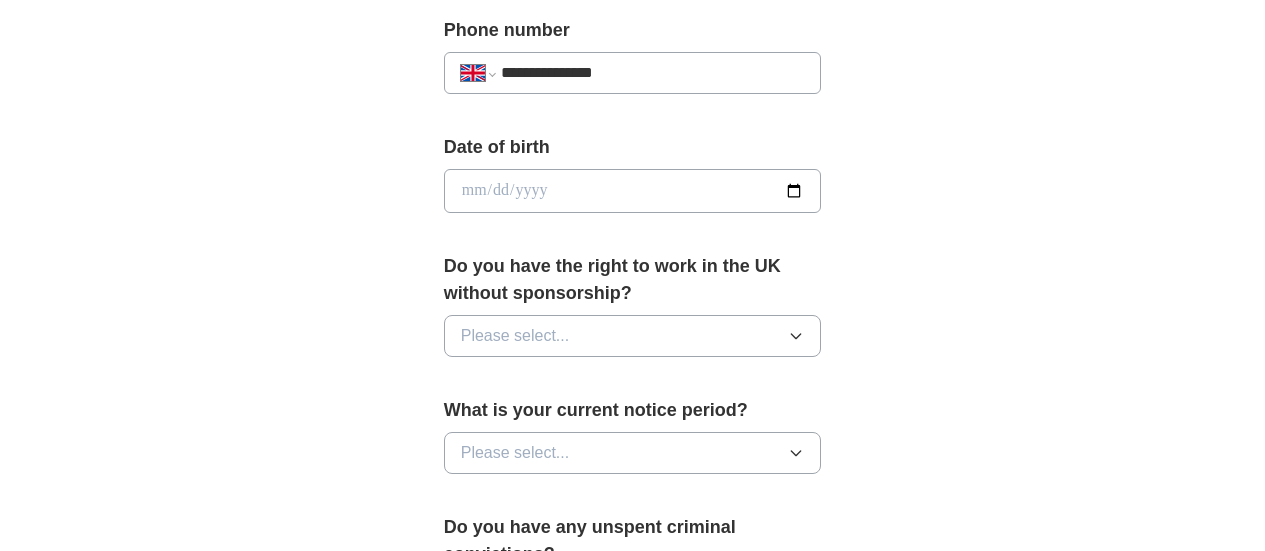 scroll, scrollTop: 815, scrollLeft: 0, axis: vertical 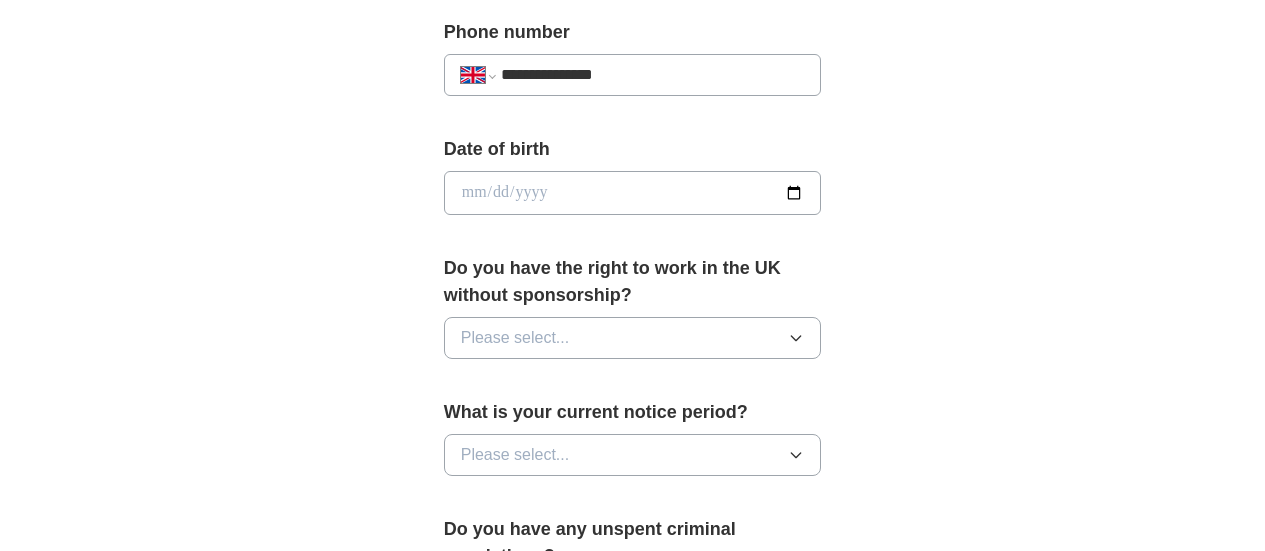 click at bounding box center [633, 193] 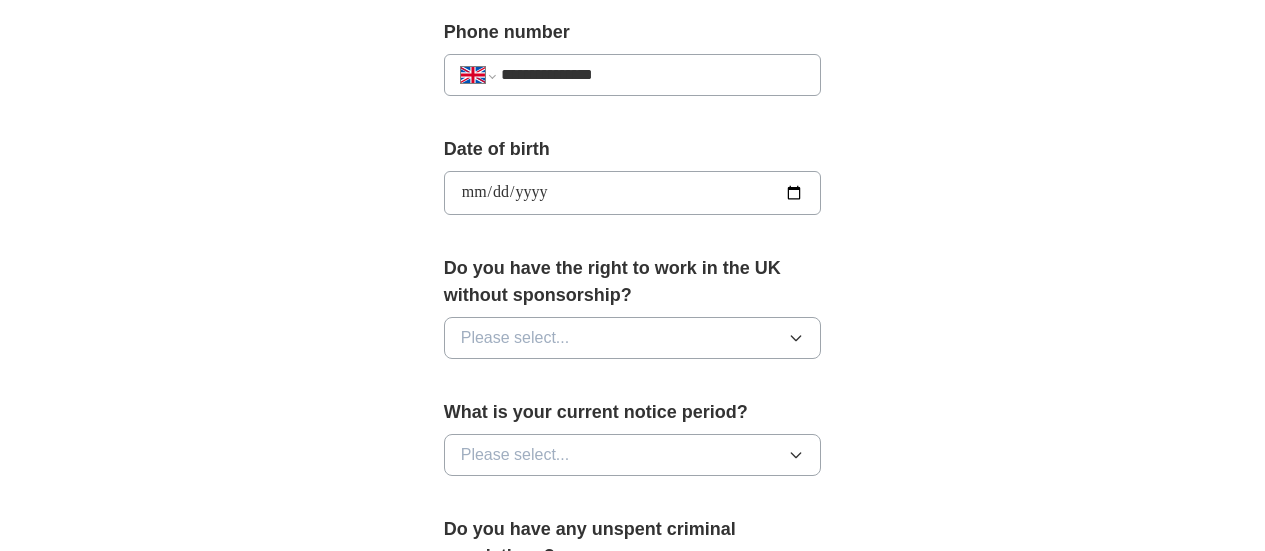 type on "**********" 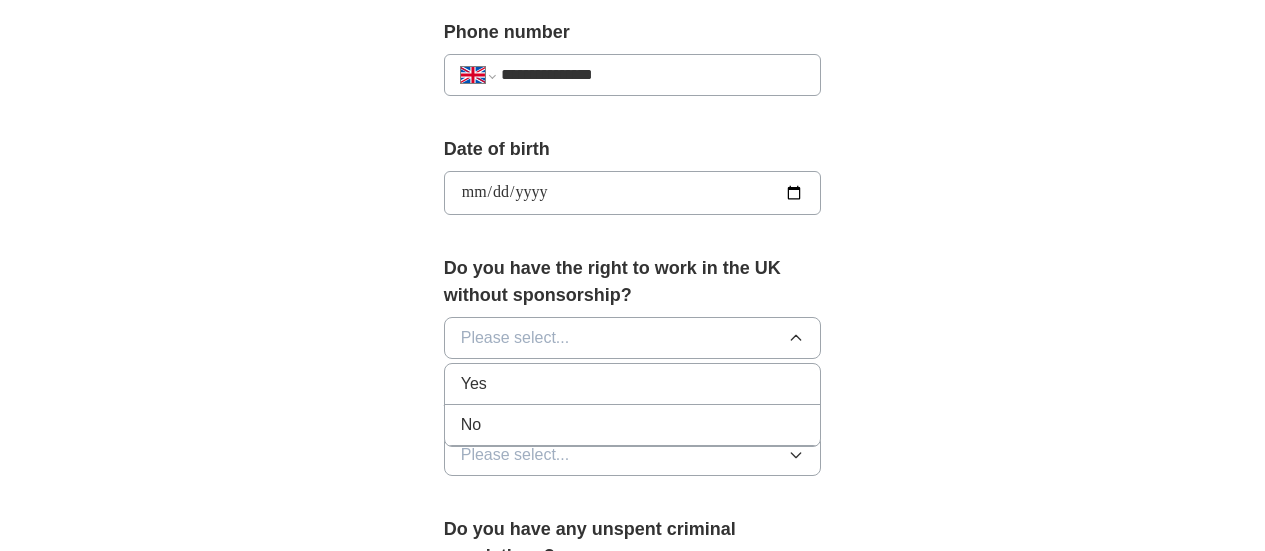 click on "Yes" at bounding box center (633, 384) 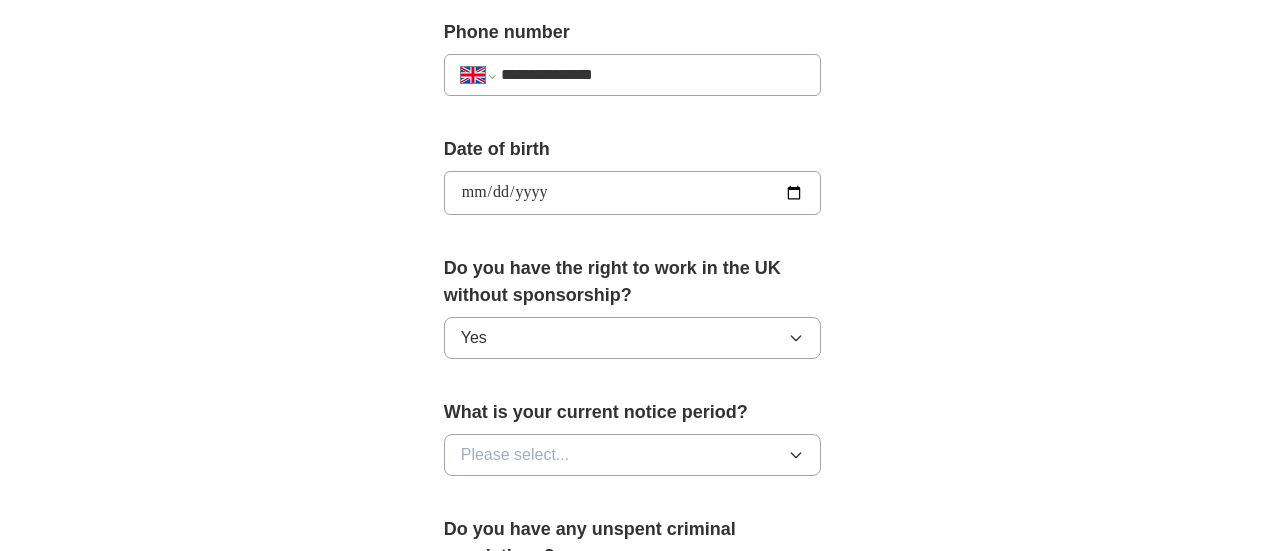click on "Please select..." at bounding box center [633, 455] 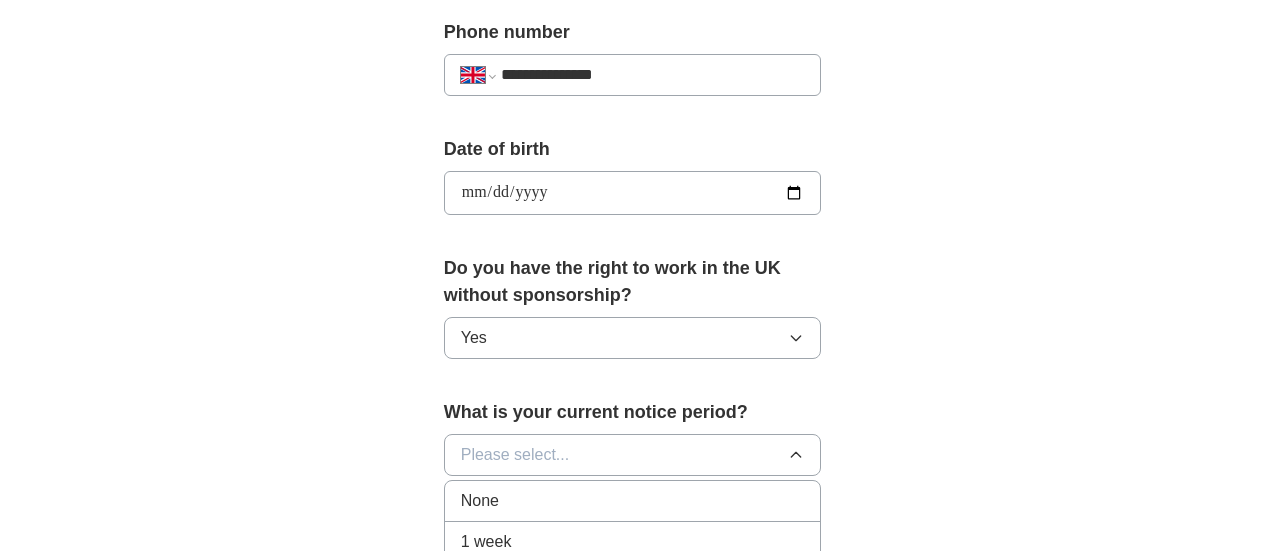 click on "Please select..." at bounding box center [633, 455] 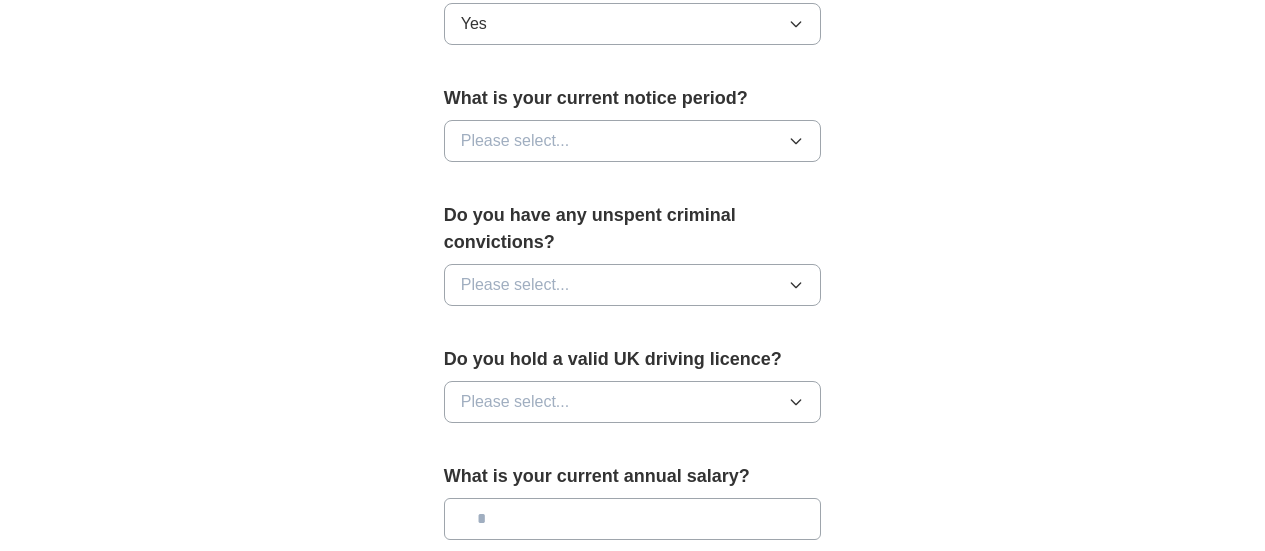 scroll, scrollTop: 1117, scrollLeft: 0, axis: vertical 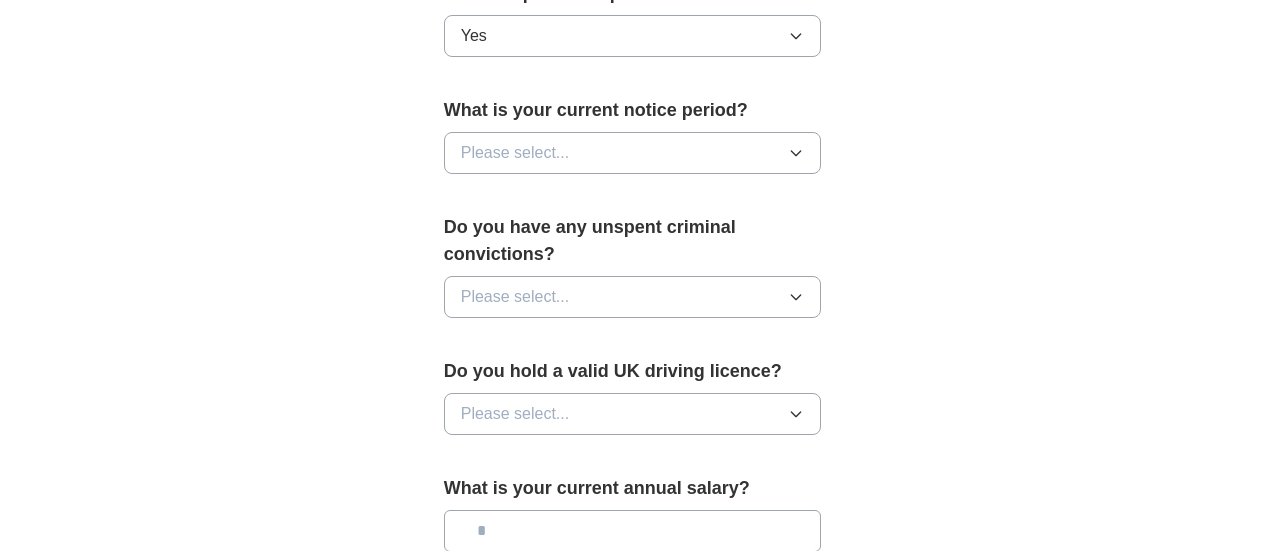 click on "Please select..." at bounding box center [633, 153] 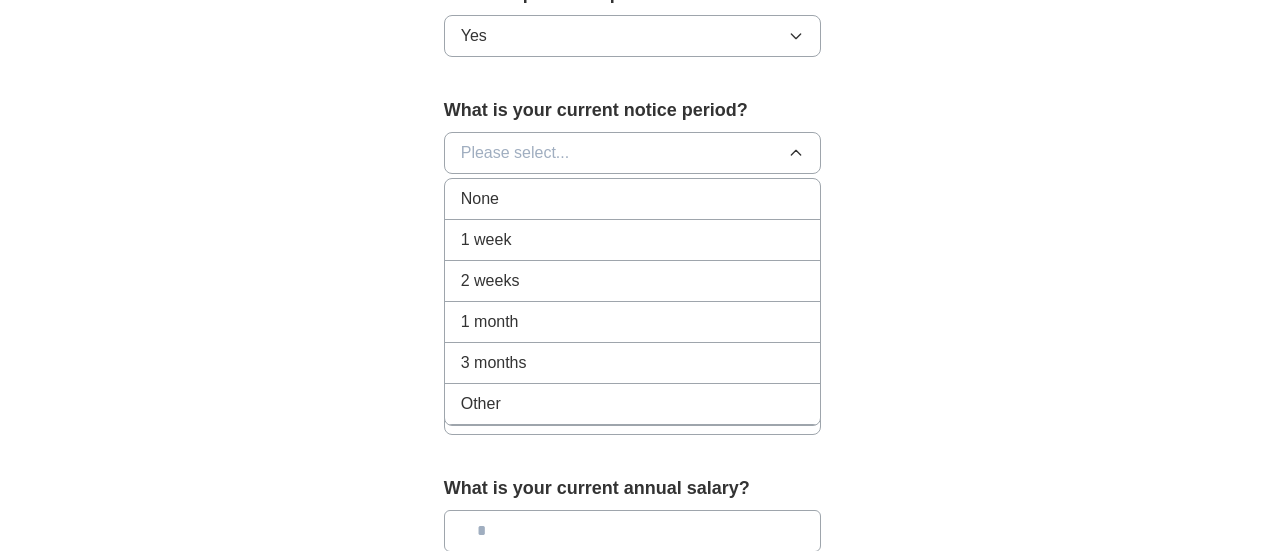 click on "None" at bounding box center [633, 199] 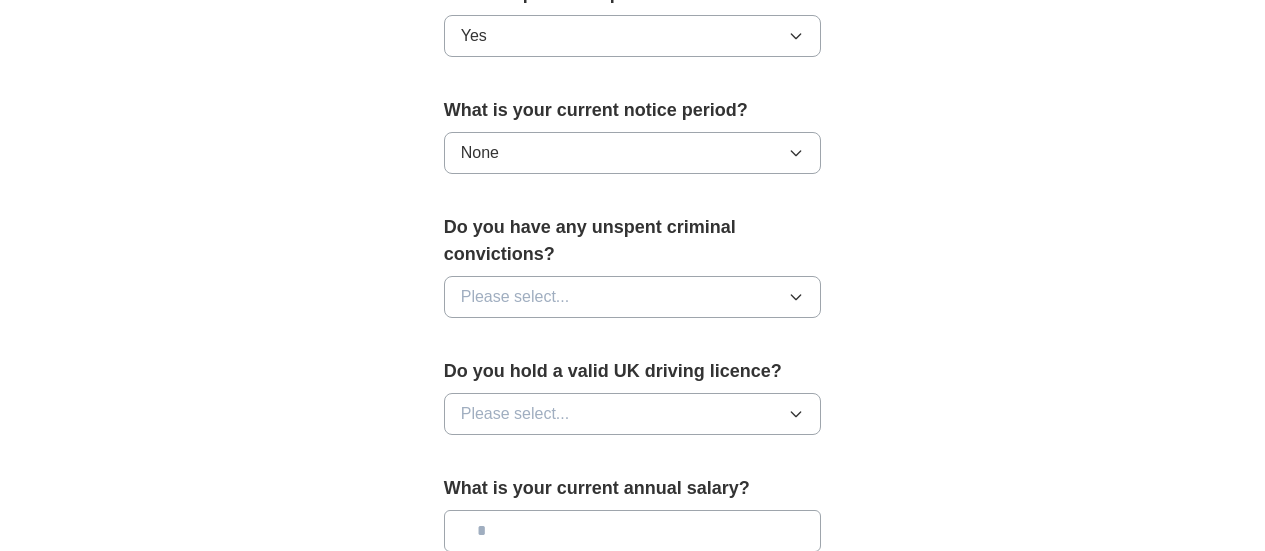 click on "Please select..." at bounding box center [515, 297] 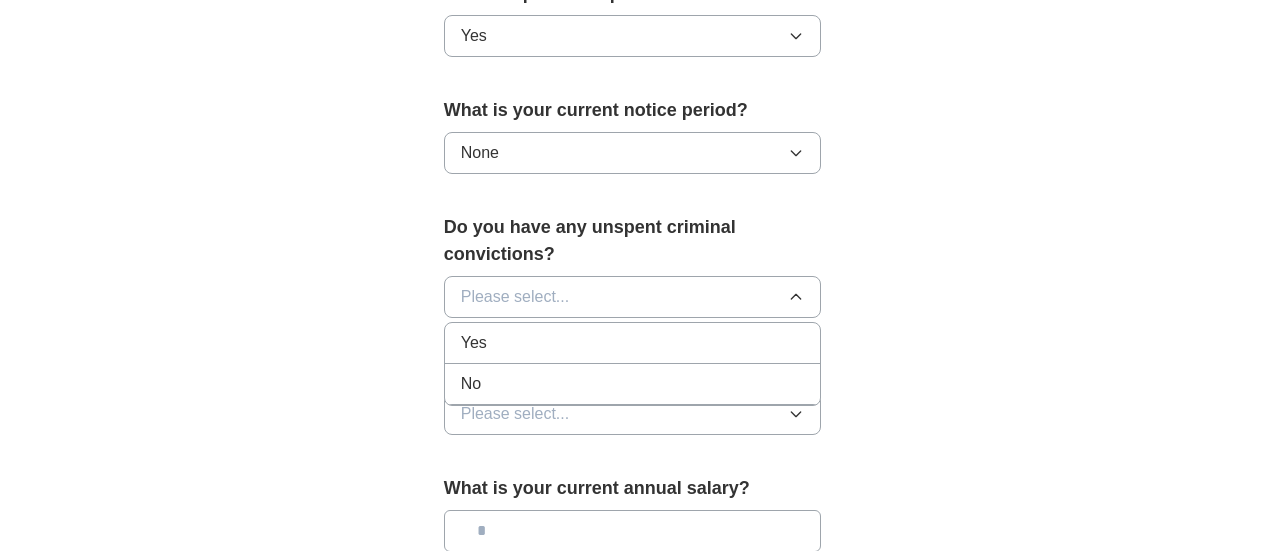 click on "No" at bounding box center (633, 384) 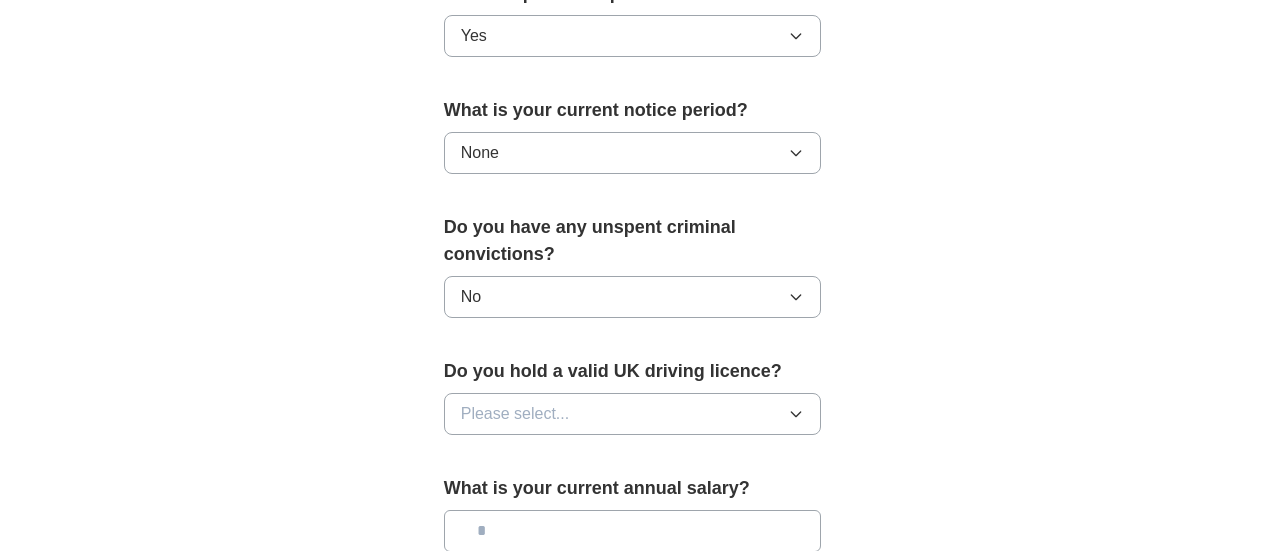 click on "Please select..." at bounding box center [515, 414] 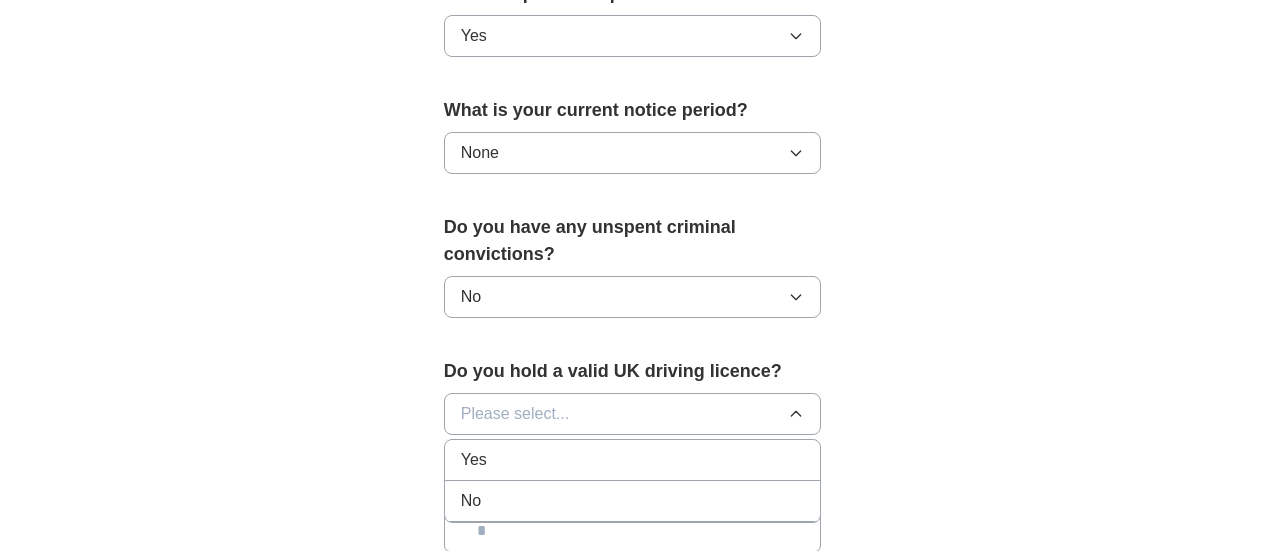 click on "Yes" at bounding box center (633, 460) 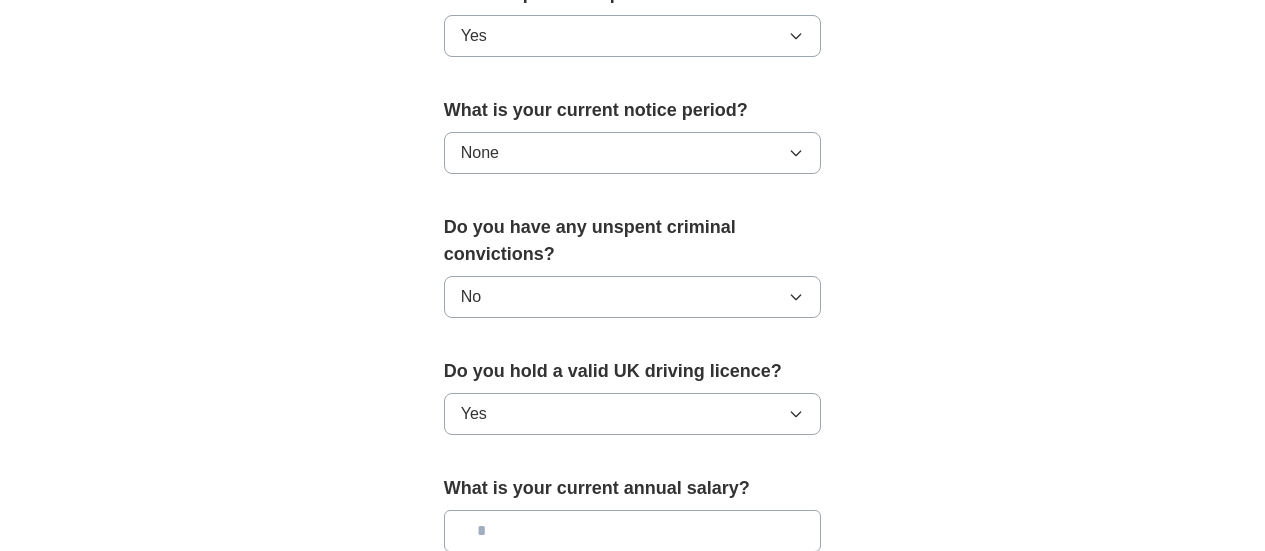 click at bounding box center (633, 531) 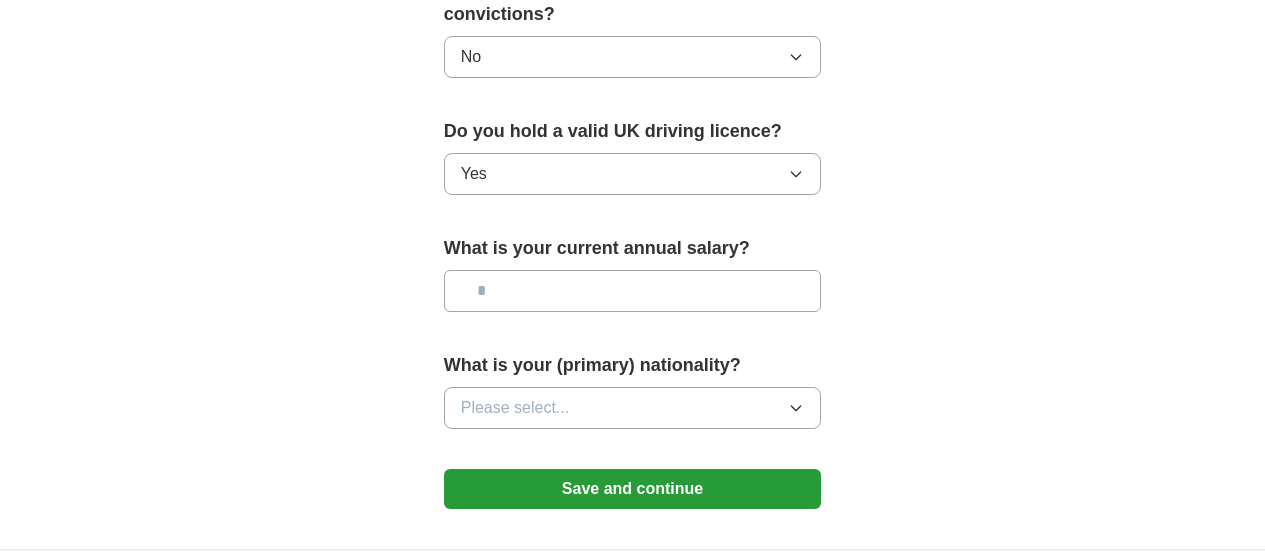 scroll, scrollTop: 1351, scrollLeft: 0, axis: vertical 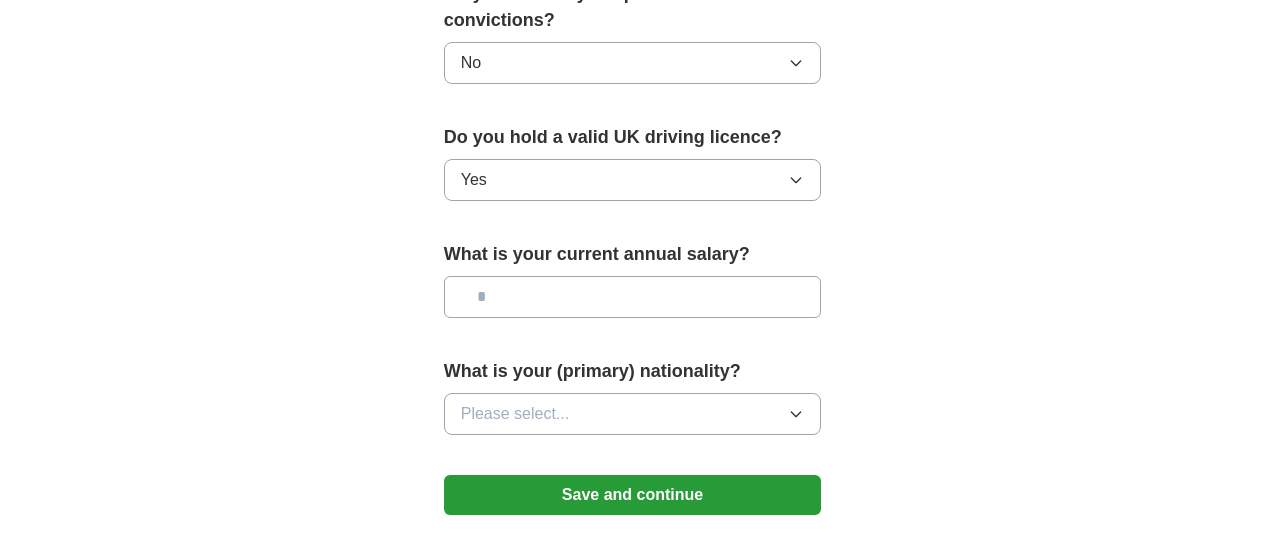 click at bounding box center (633, 297) 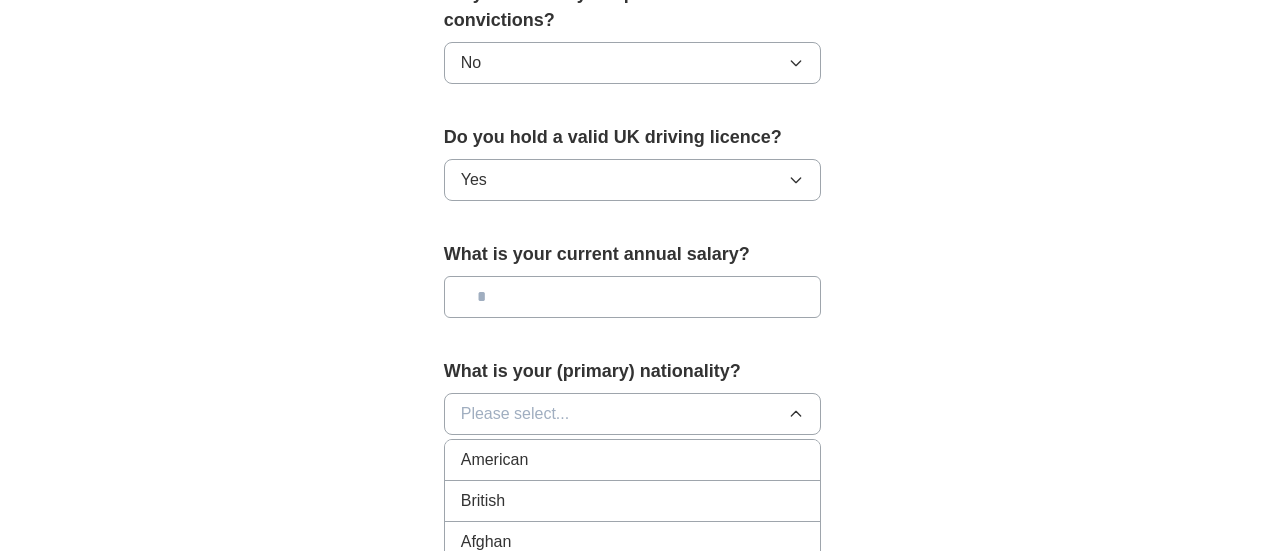 click on "British" at bounding box center [633, 501] 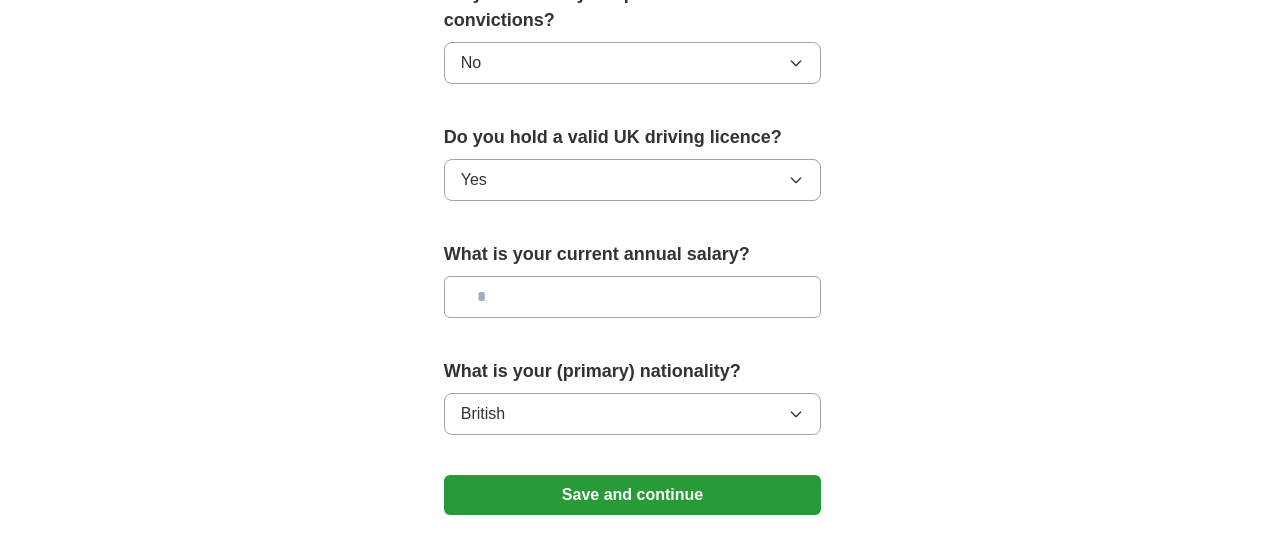 click at bounding box center (633, 297) 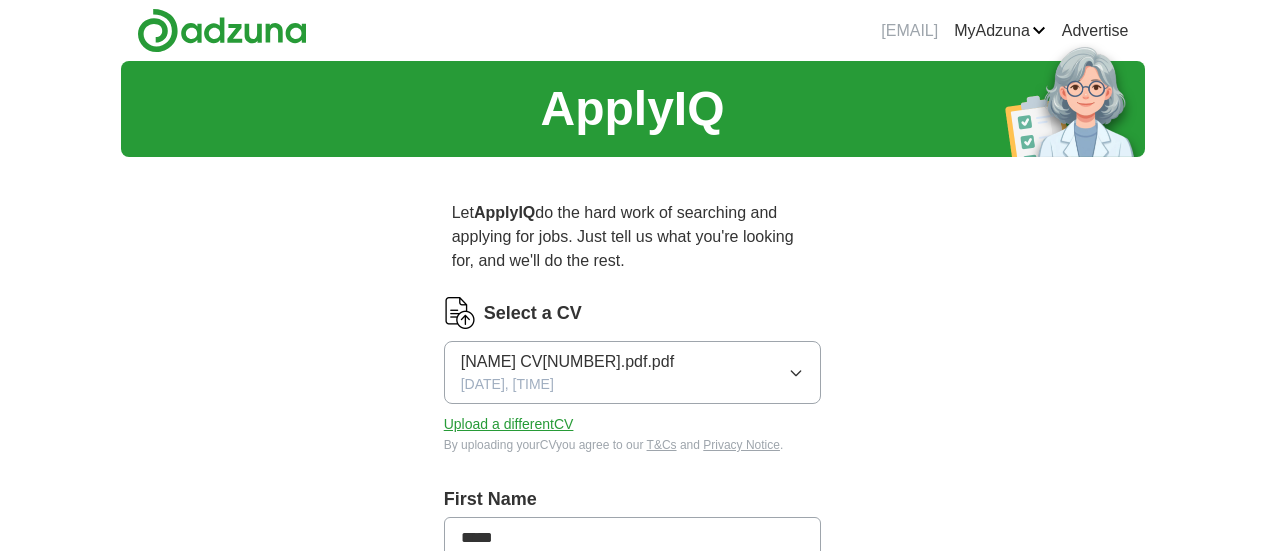 scroll, scrollTop: 0, scrollLeft: 0, axis: both 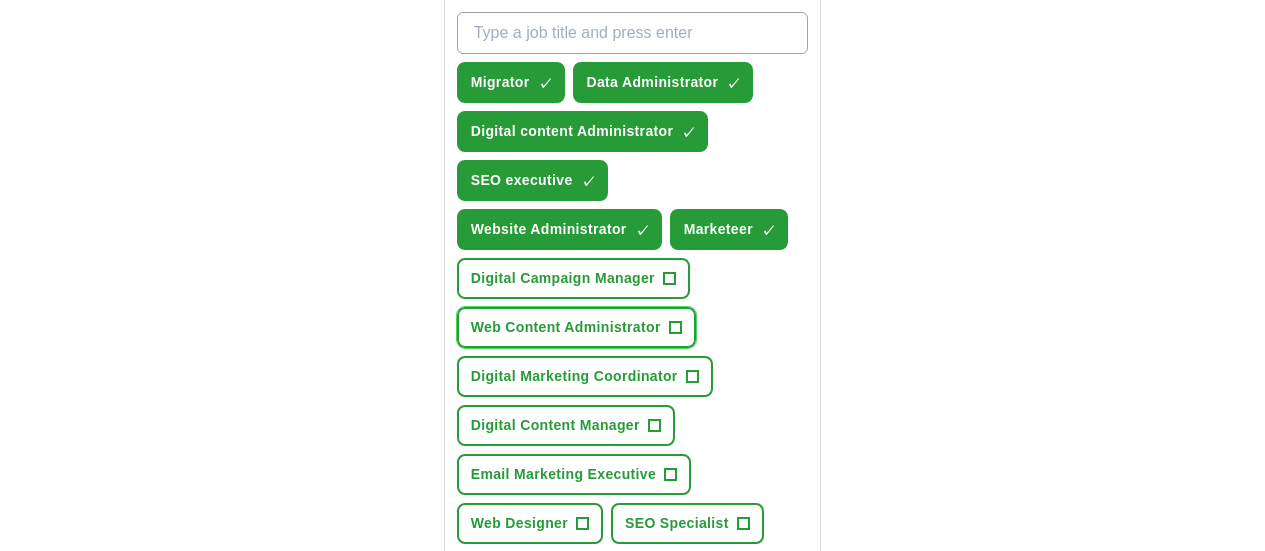 click on "+" at bounding box center [675, 328] 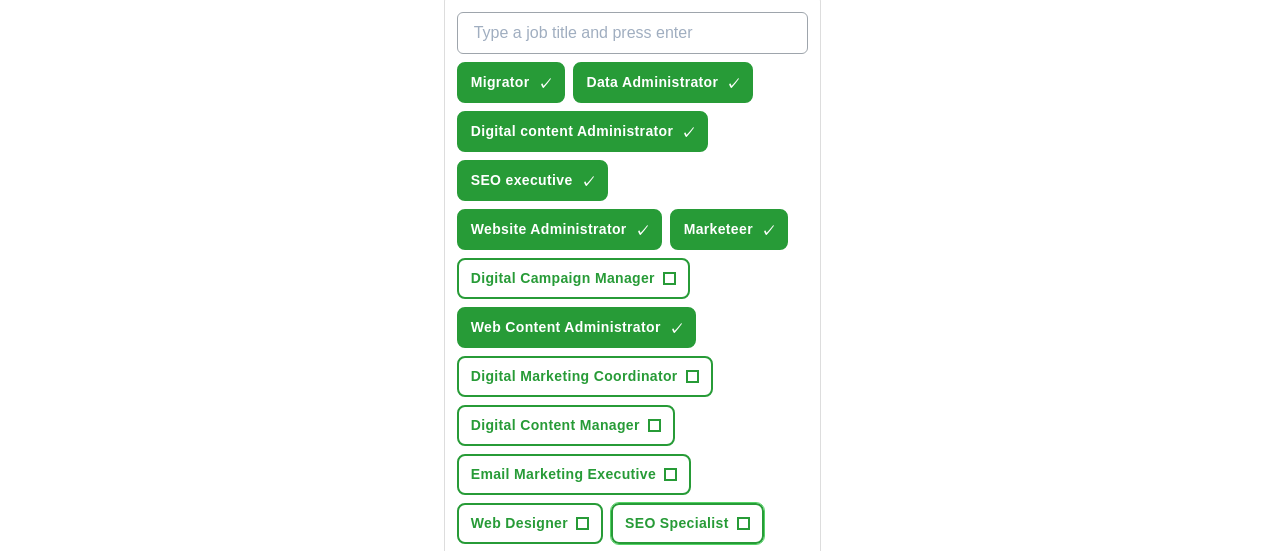 click on "+" at bounding box center [743, 524] 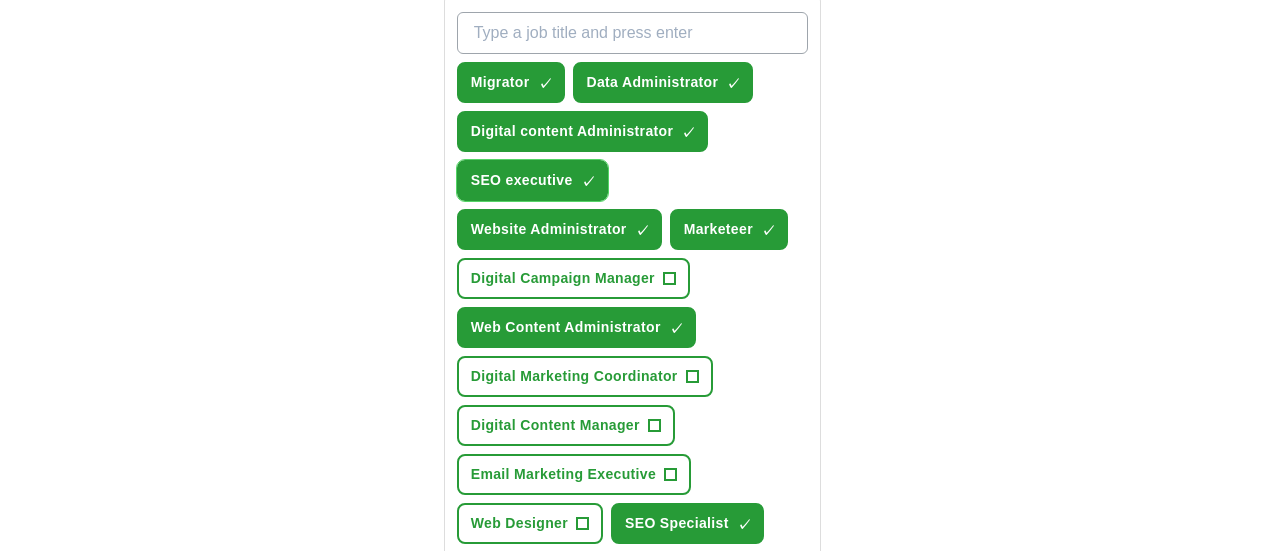 click on "×" at bounding box center (0, 0) 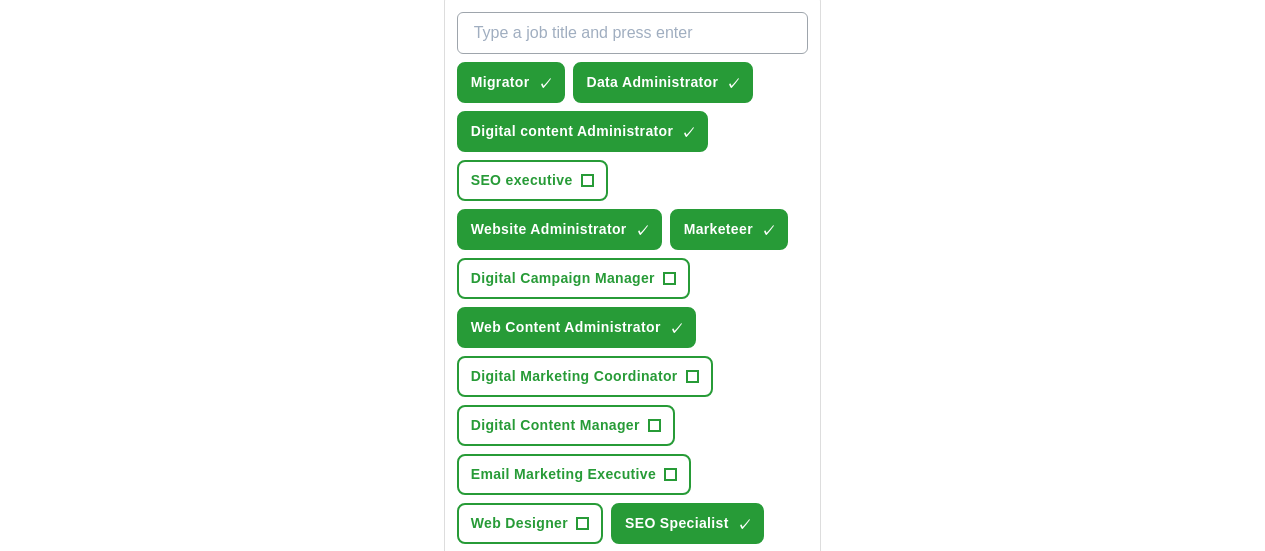click on "+" at bounding box center (687, 573) 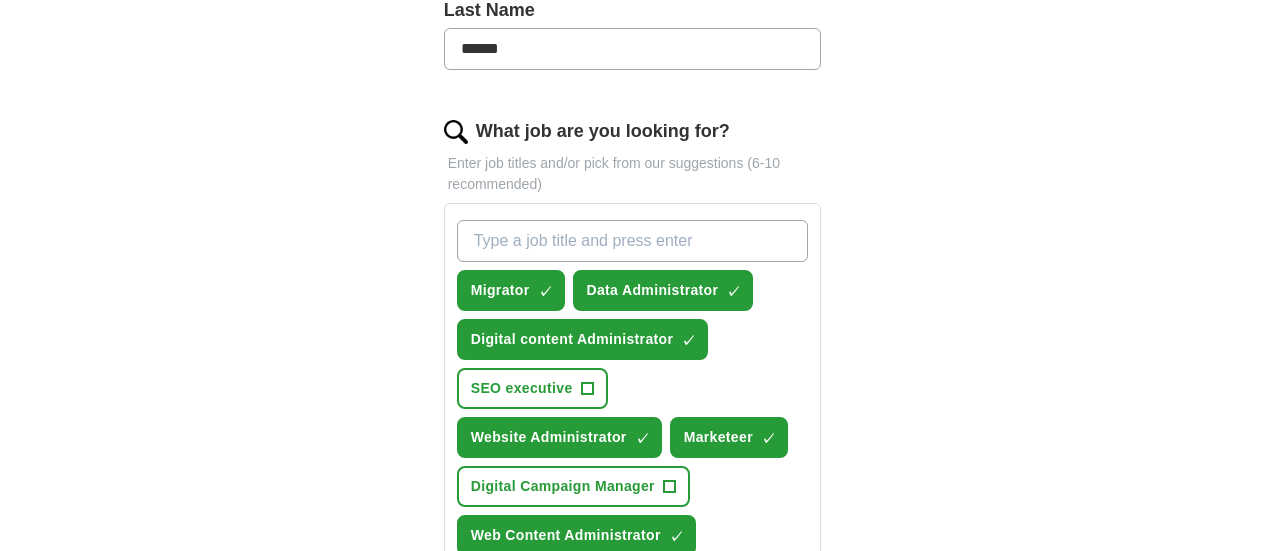 scroll, scrollTop: 412, scrollLeft: 0, axis: vertical 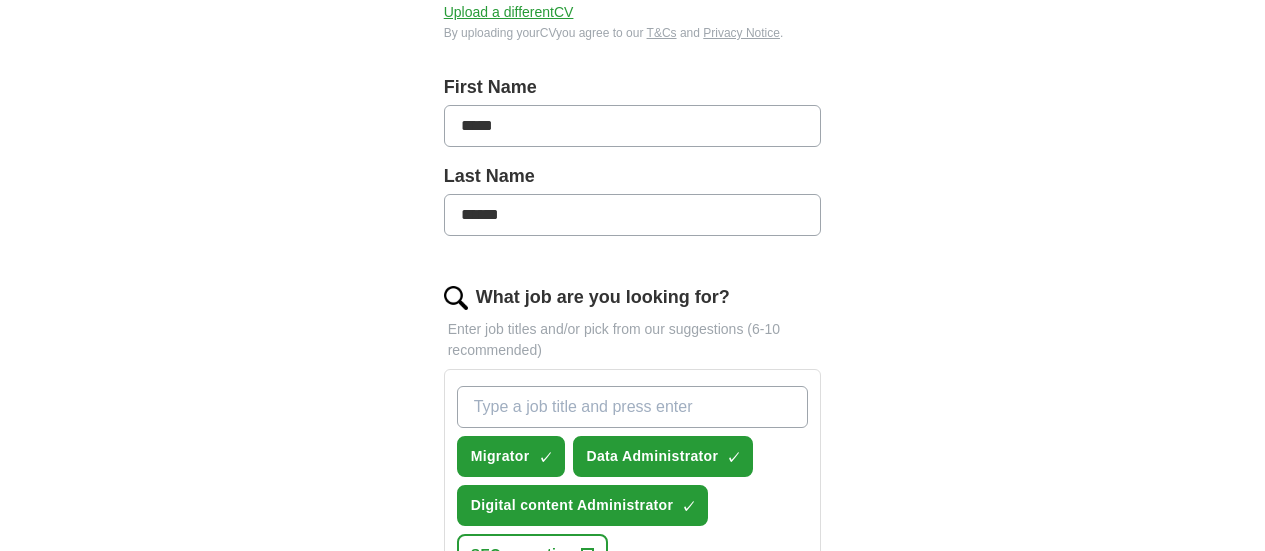 click on "What job are you looking for?" at bounding box center [633, 407] 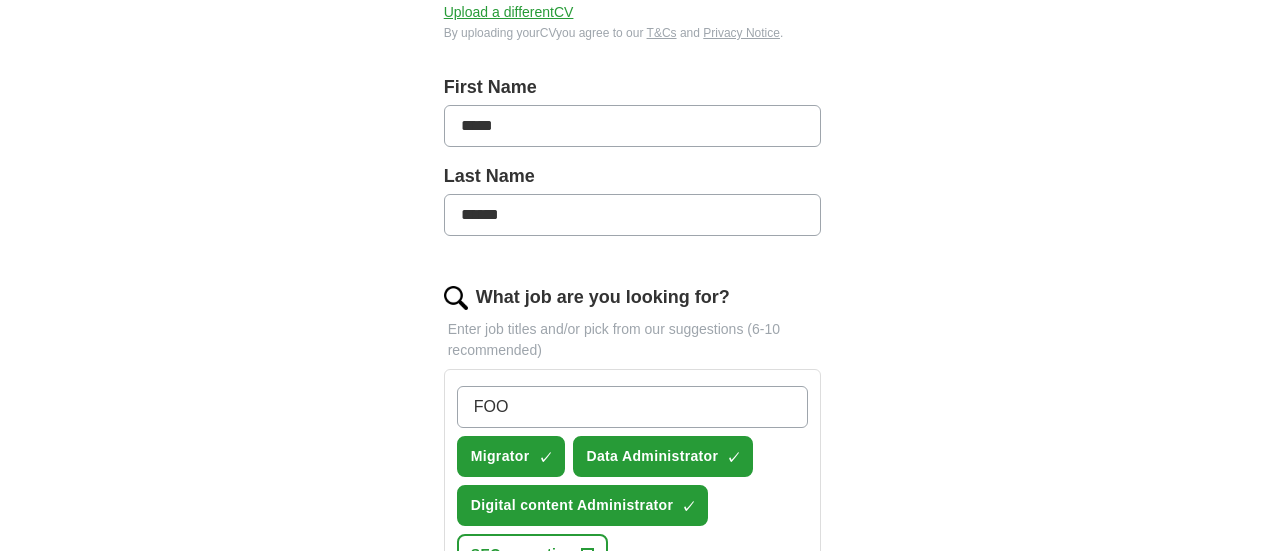 type on "FOOD" 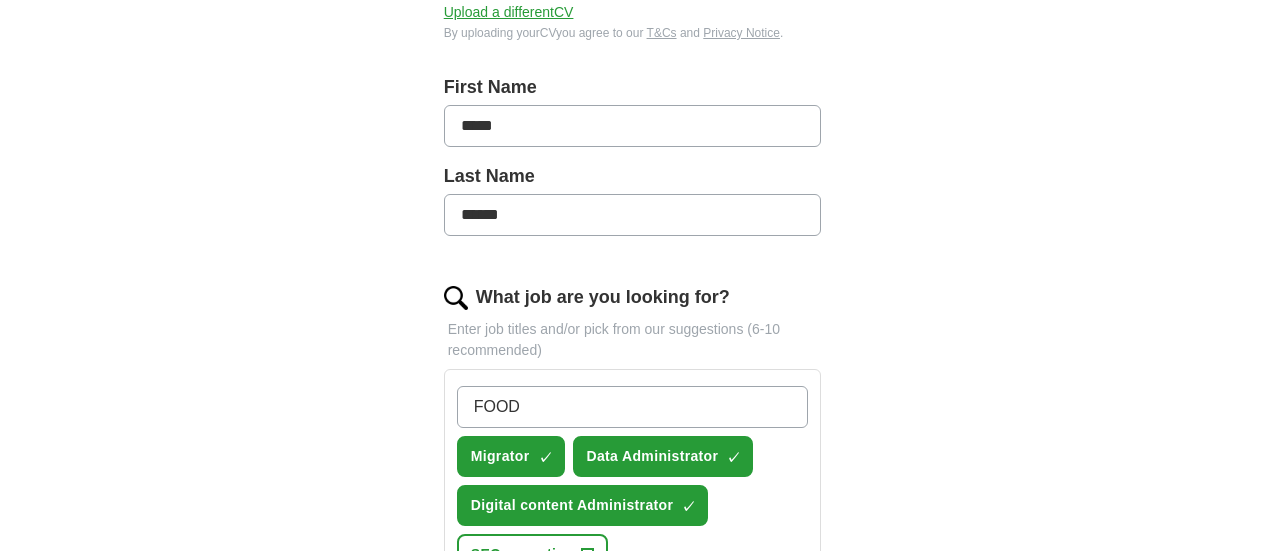 type 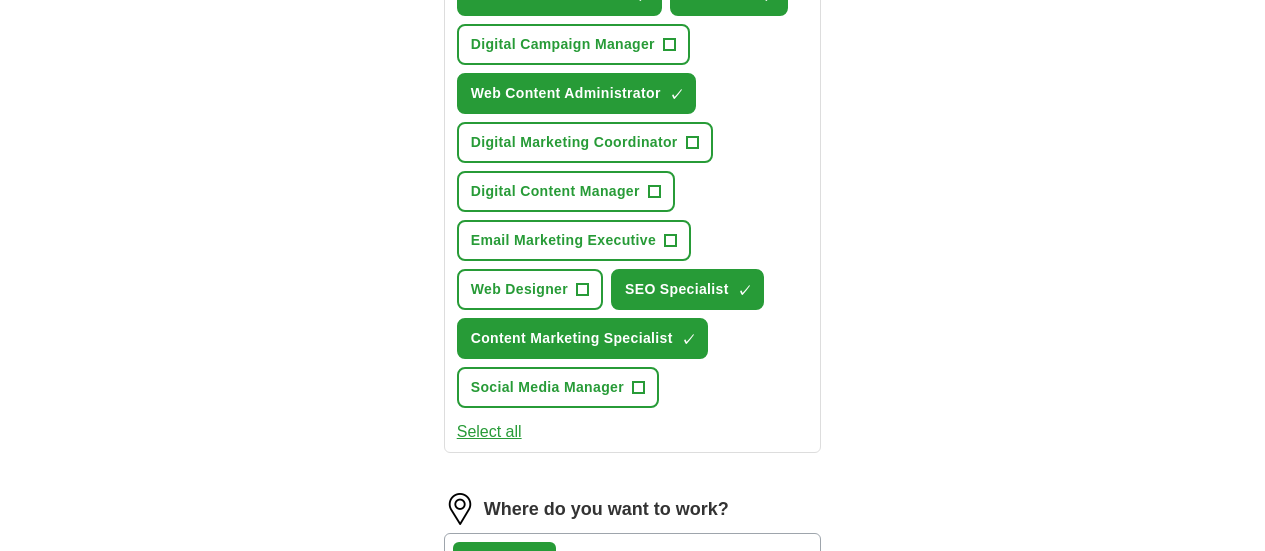 scroll, scrollTop: 1090, scrollLeft: 0, axis: vertical 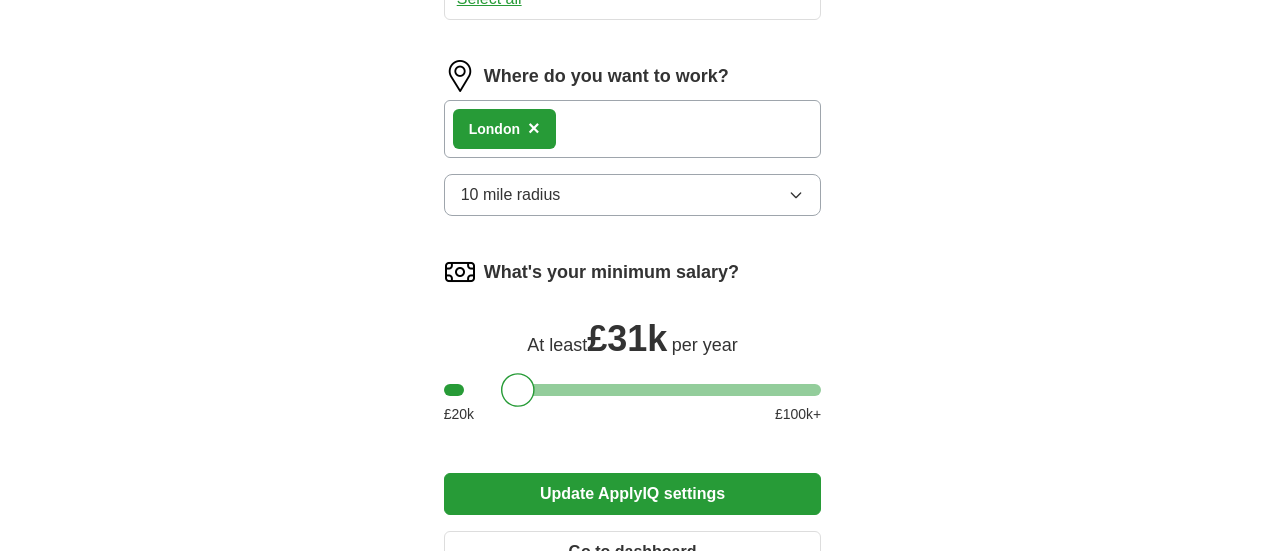 click on "Go to dashboard" at bounding box center [633, 552] 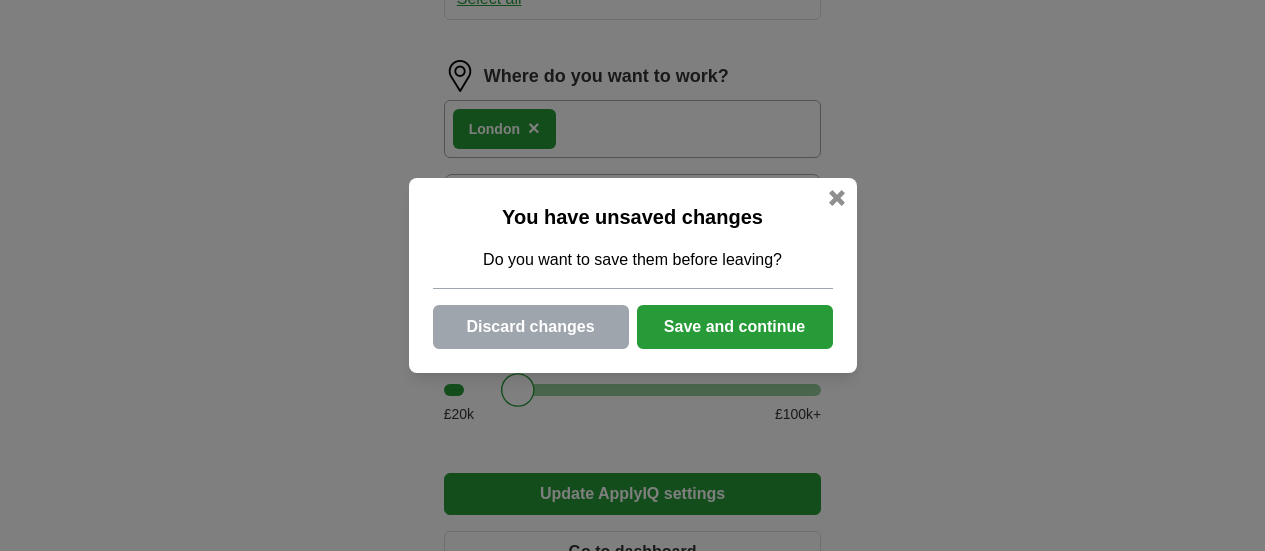 click on "Save and continue" at bounding box center (735, 327) 